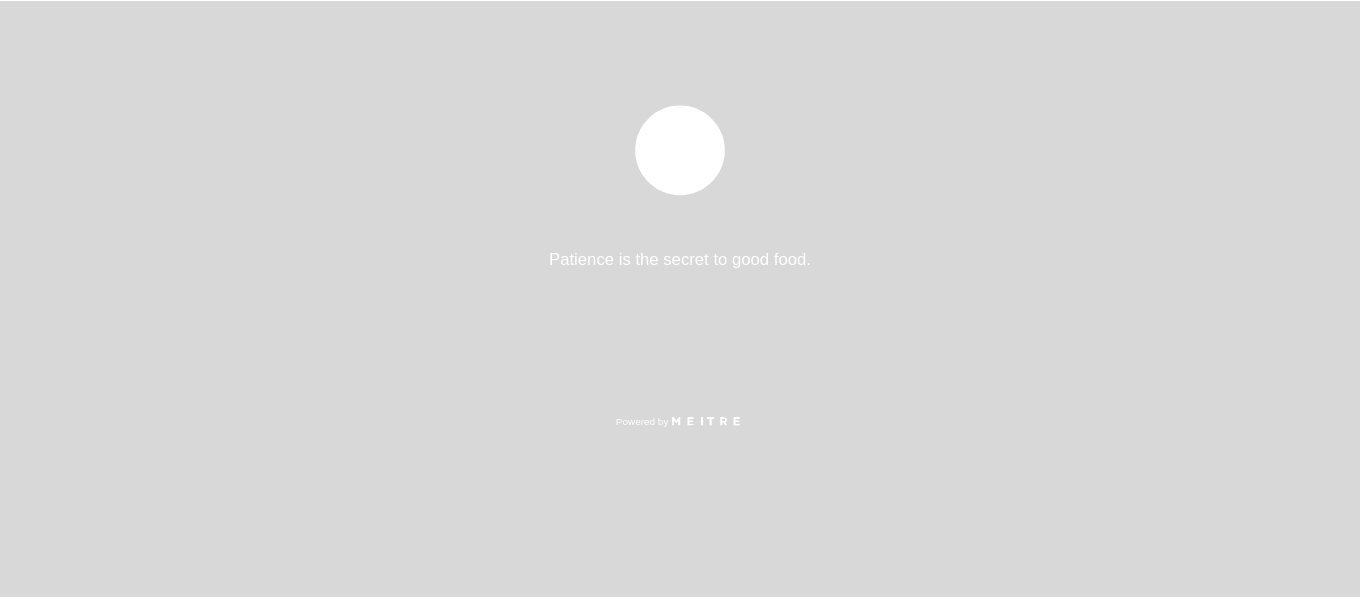 scroll, scrollTop: 0, scrollLeft: 0, axis: both 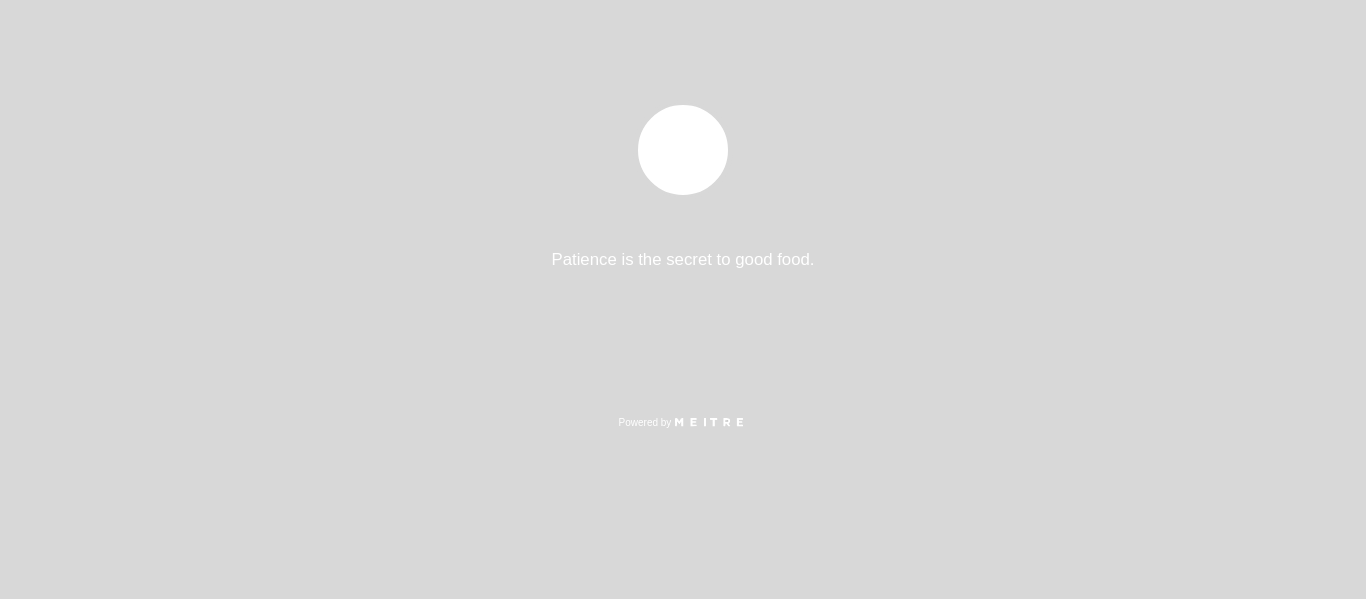 select on "es" 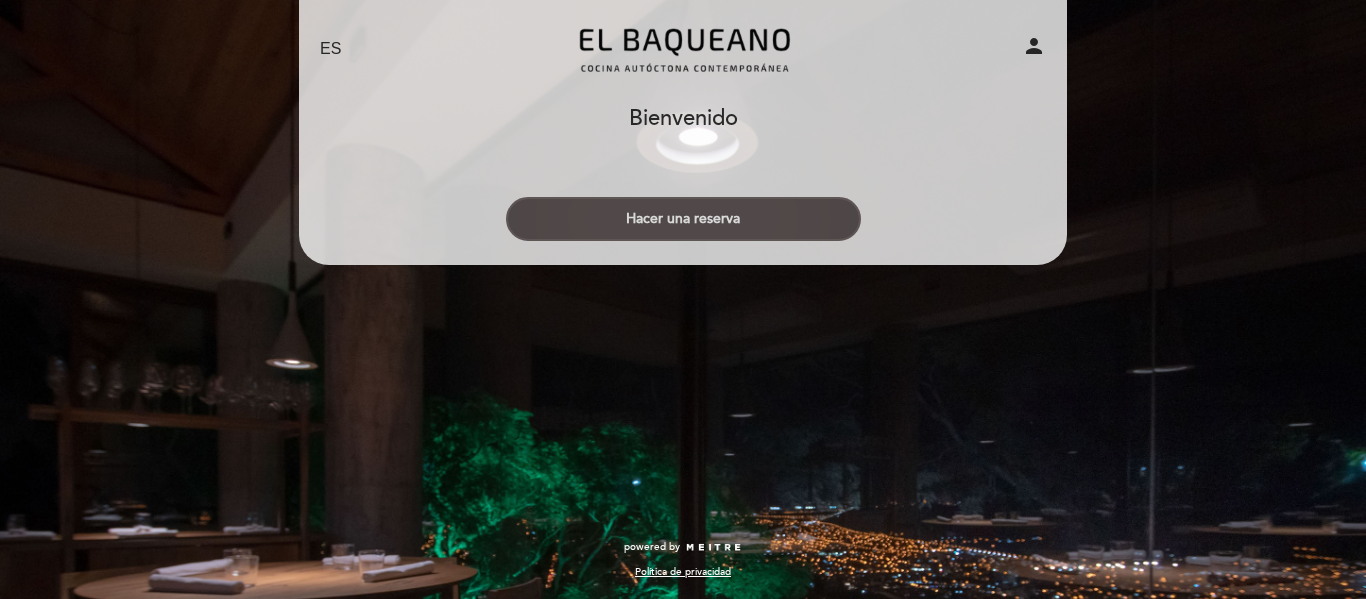click on "Hacer una reserva" at bounding box center (683, 219) 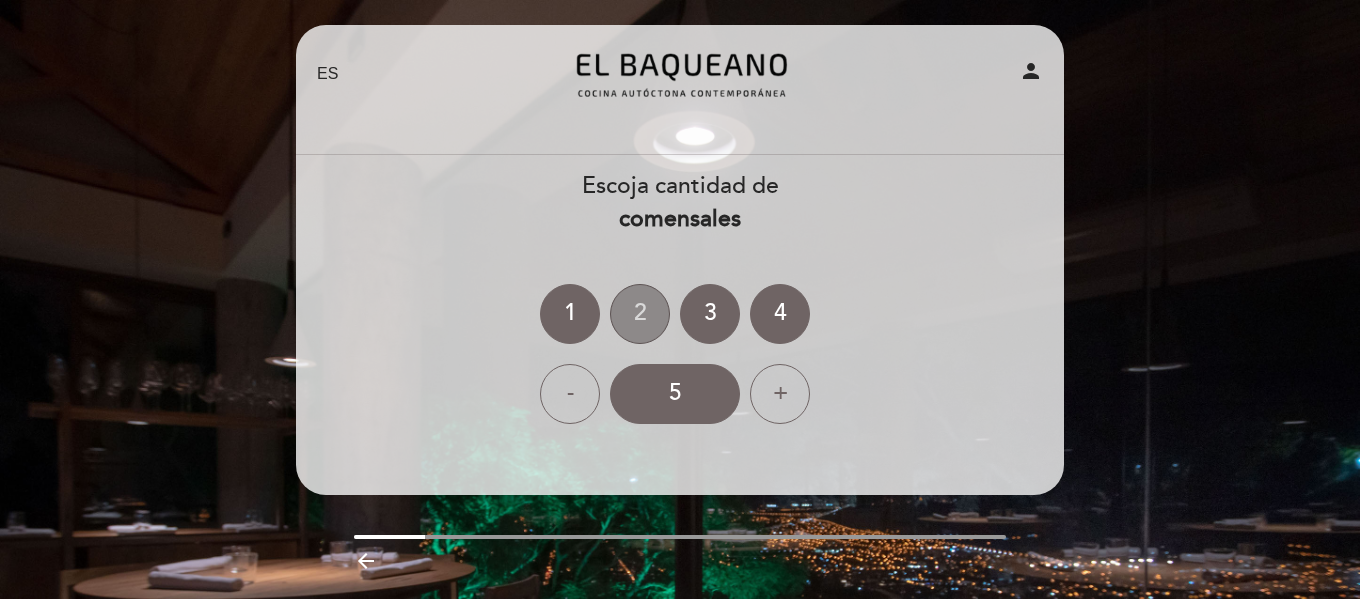click on "2" at bounding box center (640, 314) 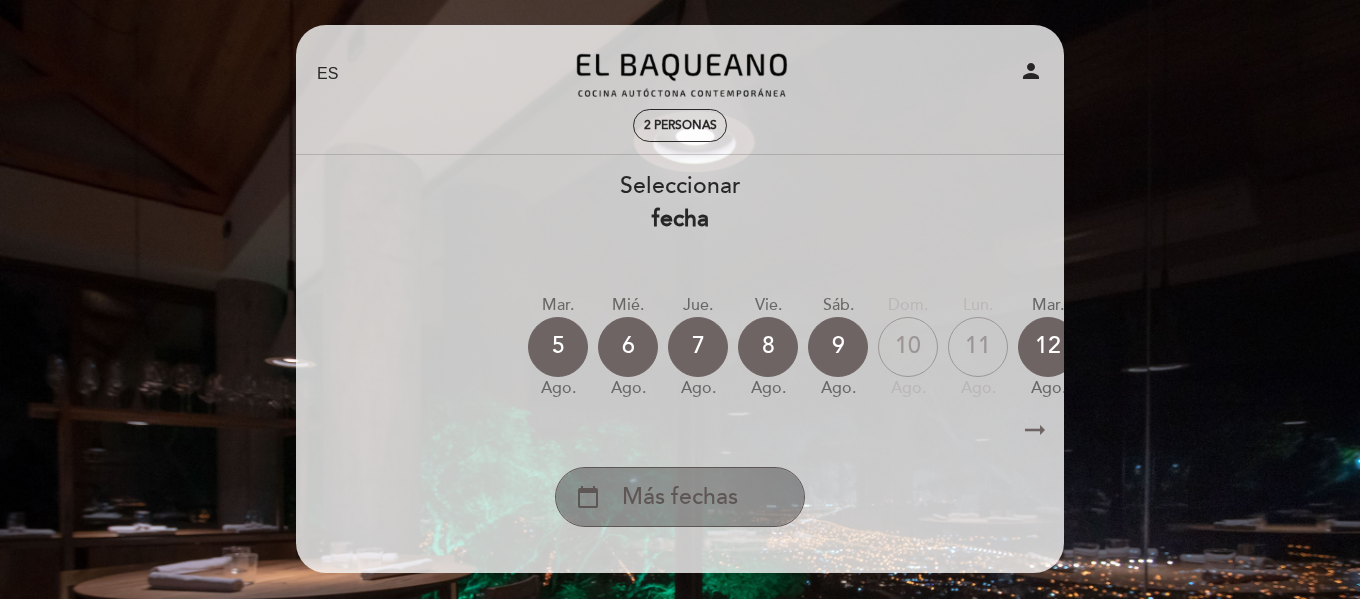 click on "calendar_today
Más fechas" at bounding box center [680, 497] 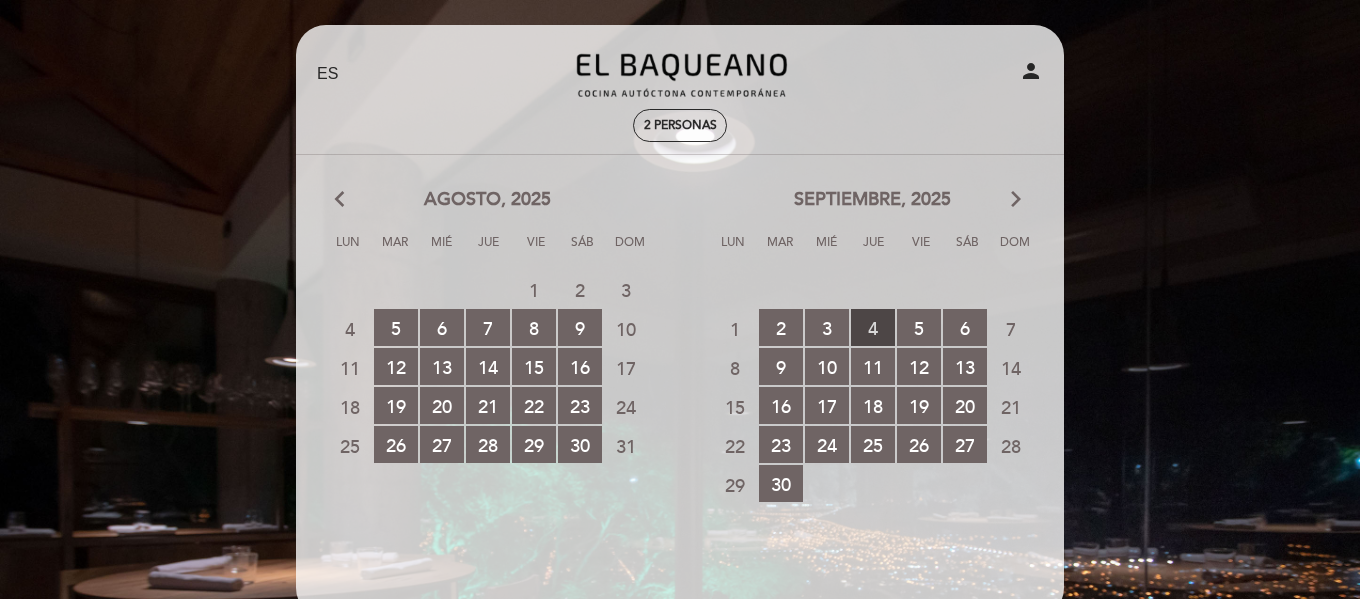 click on "4
RESERVAS DISPONIBLES" at bounding box center (873, 327) 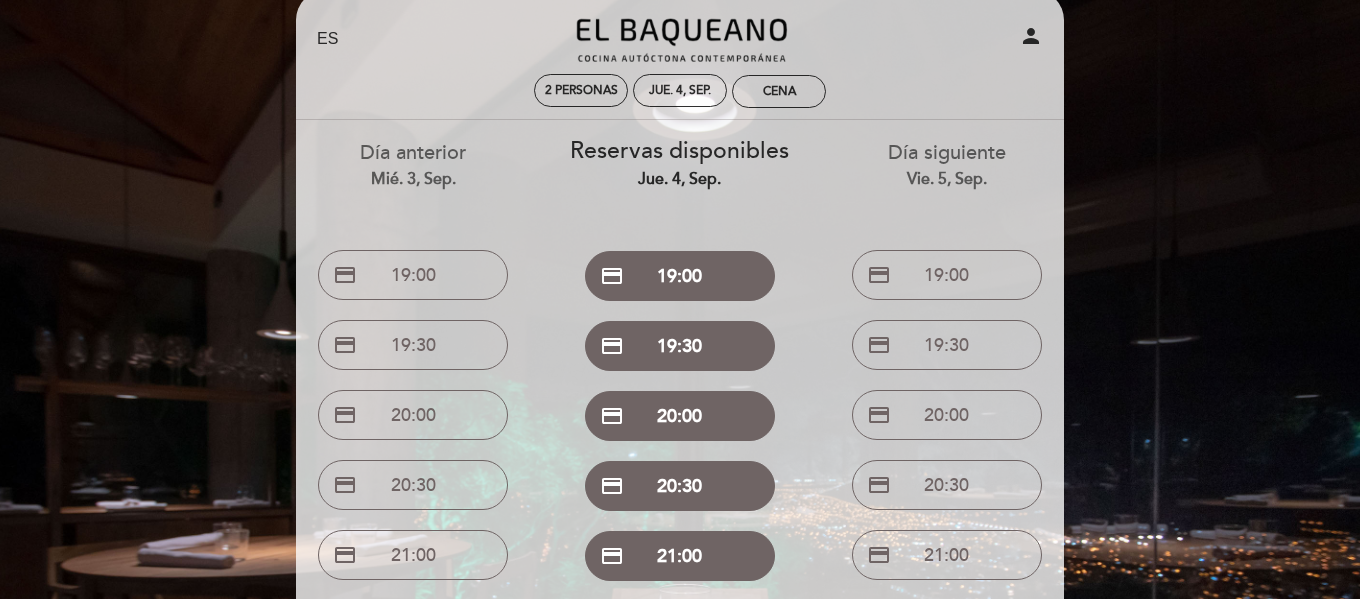 scroll, scrollTop: 34, scrollLeft: 0, axis: vertical 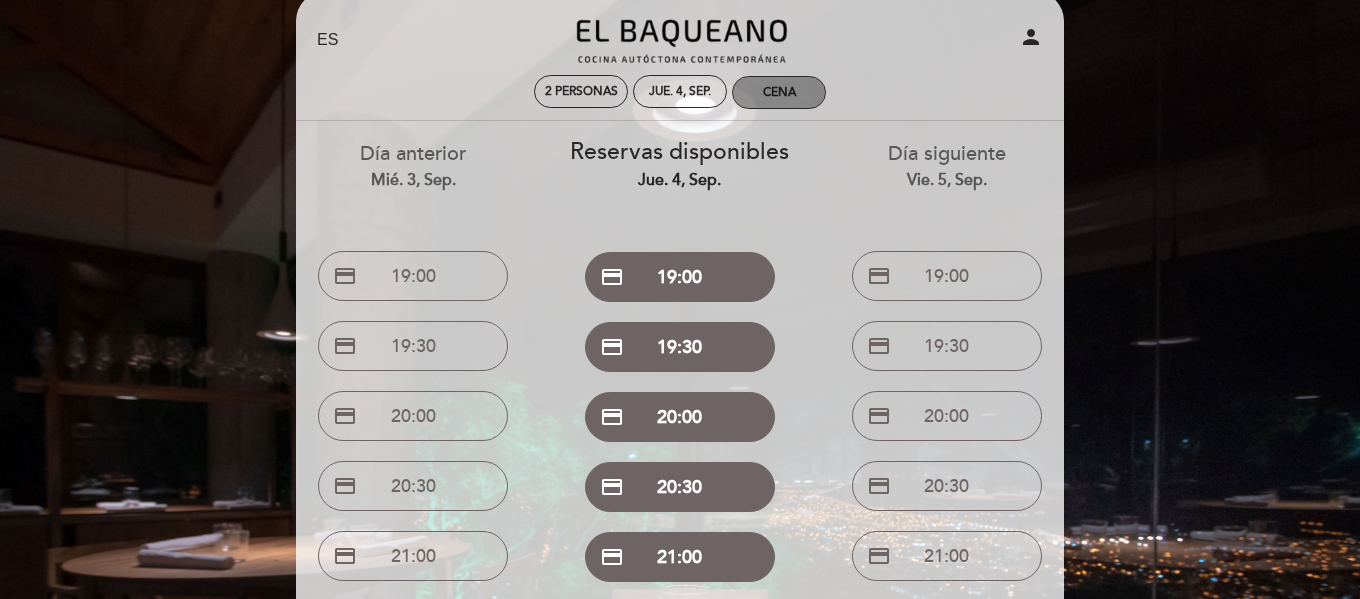click on "Cena" at bounding box center (779, 92) 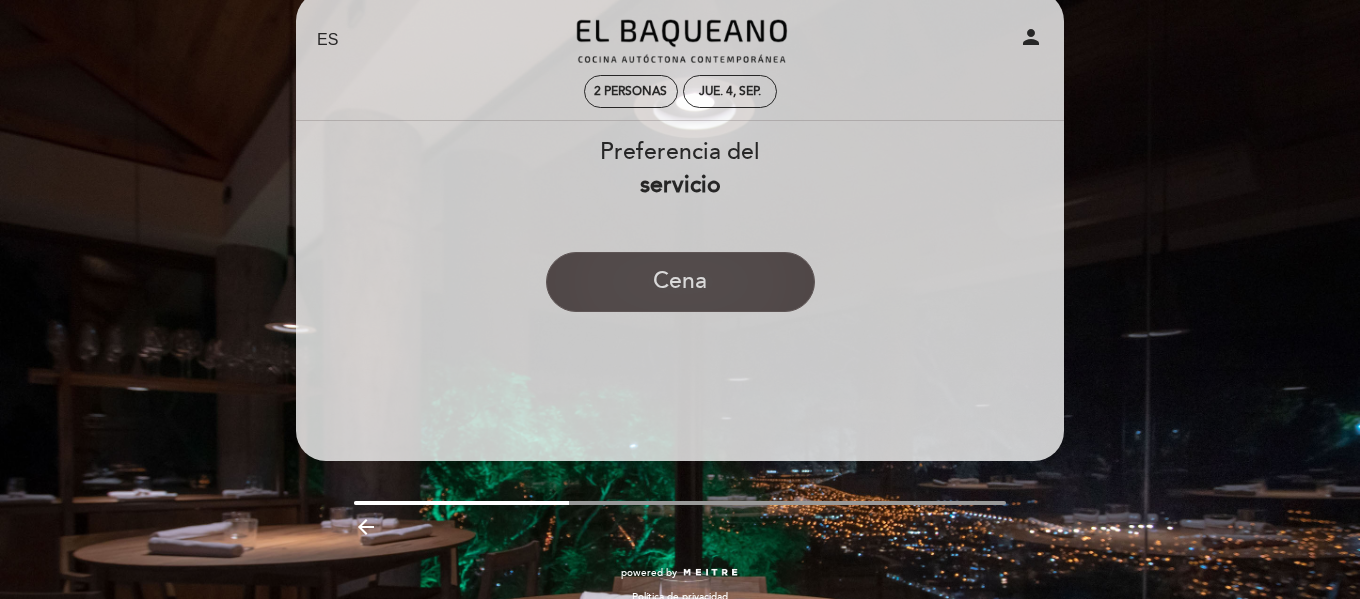 click on "Cena" at bounding box center (680, 282) 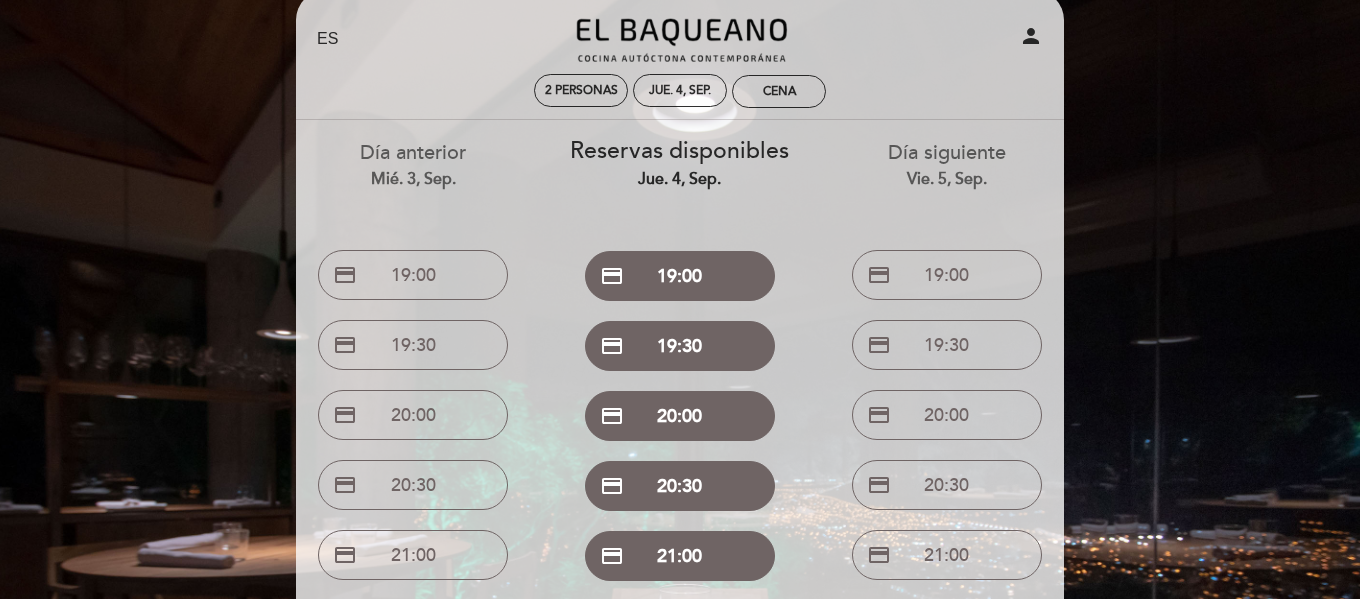 scroll, scrollTop: 0, scrollLeft: 0, axis: both 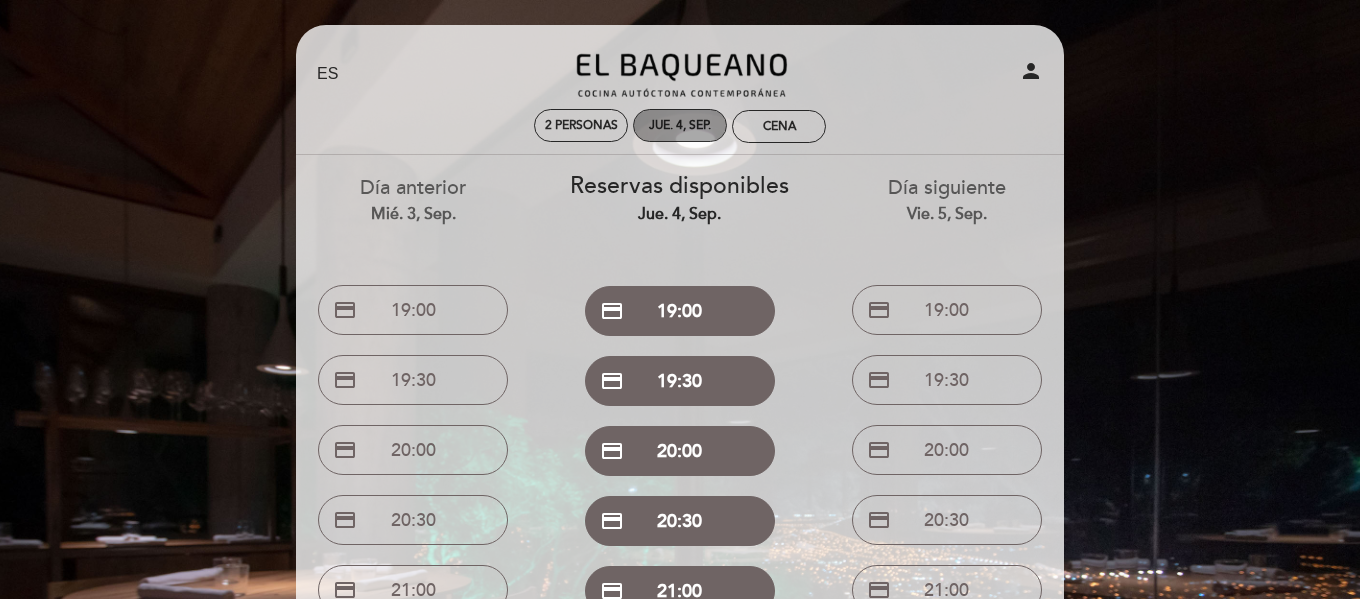 click on "jue.
4,
sep." at bounding box center (680, 125) 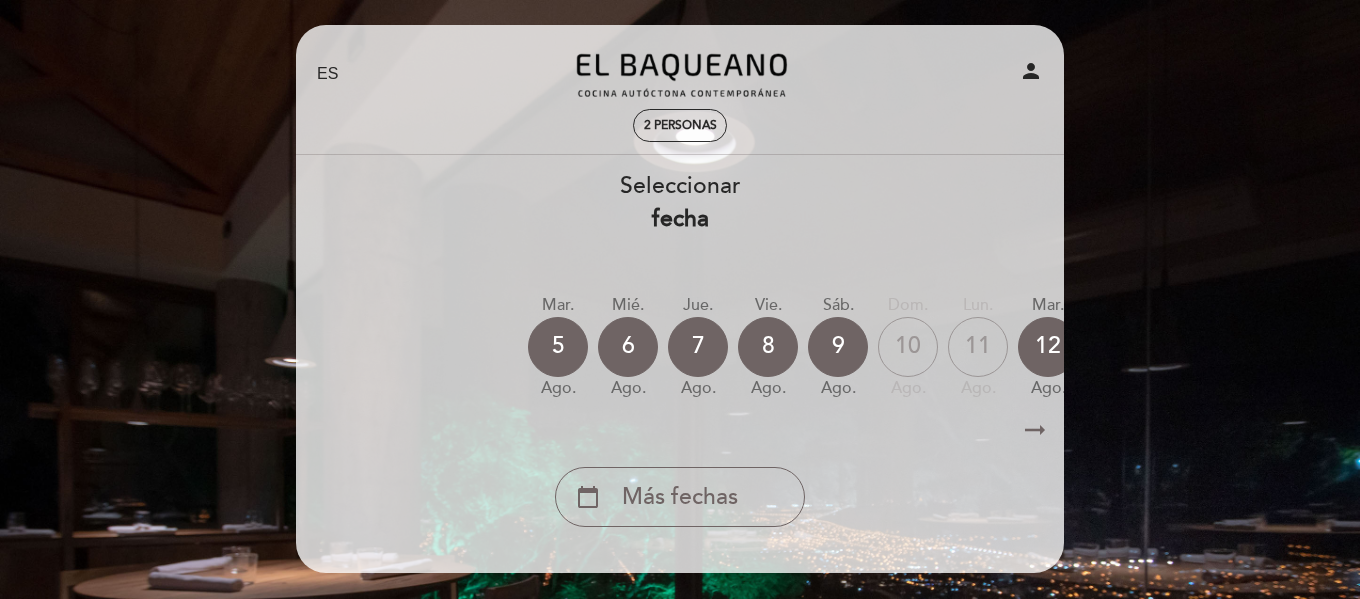 click on "arrow_right_alt" at bounding box center [1035, 430] 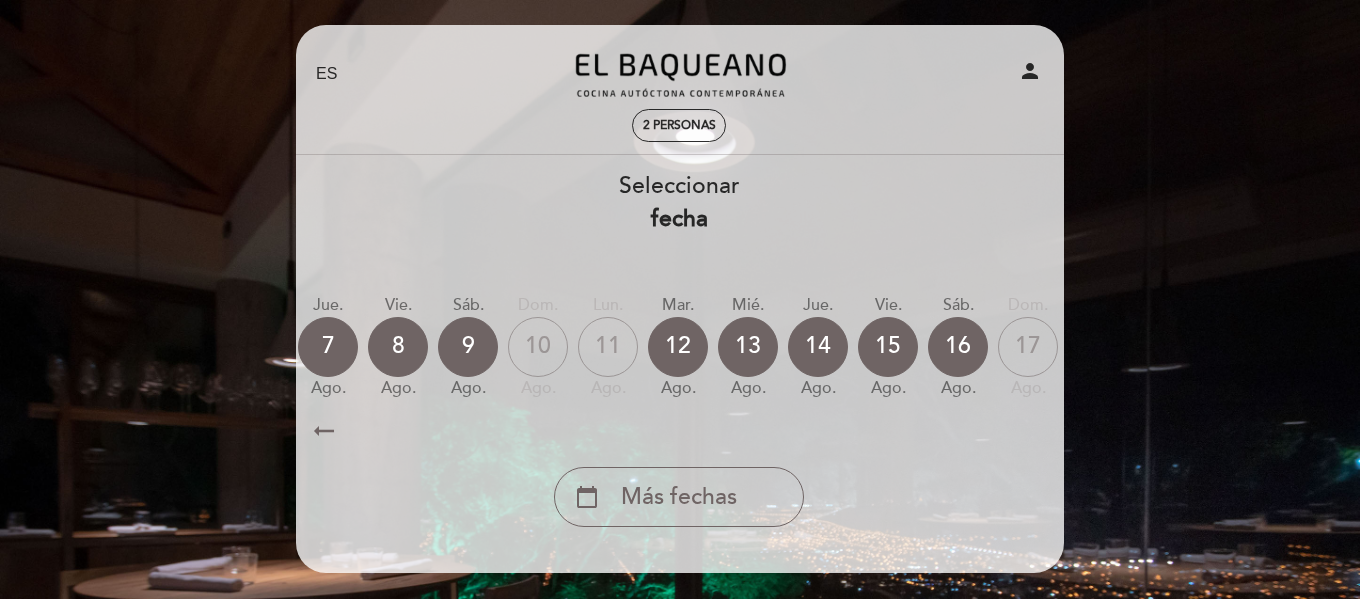 scroll, scrollTop: 0, scrollLeft: 583, axis: horizontal 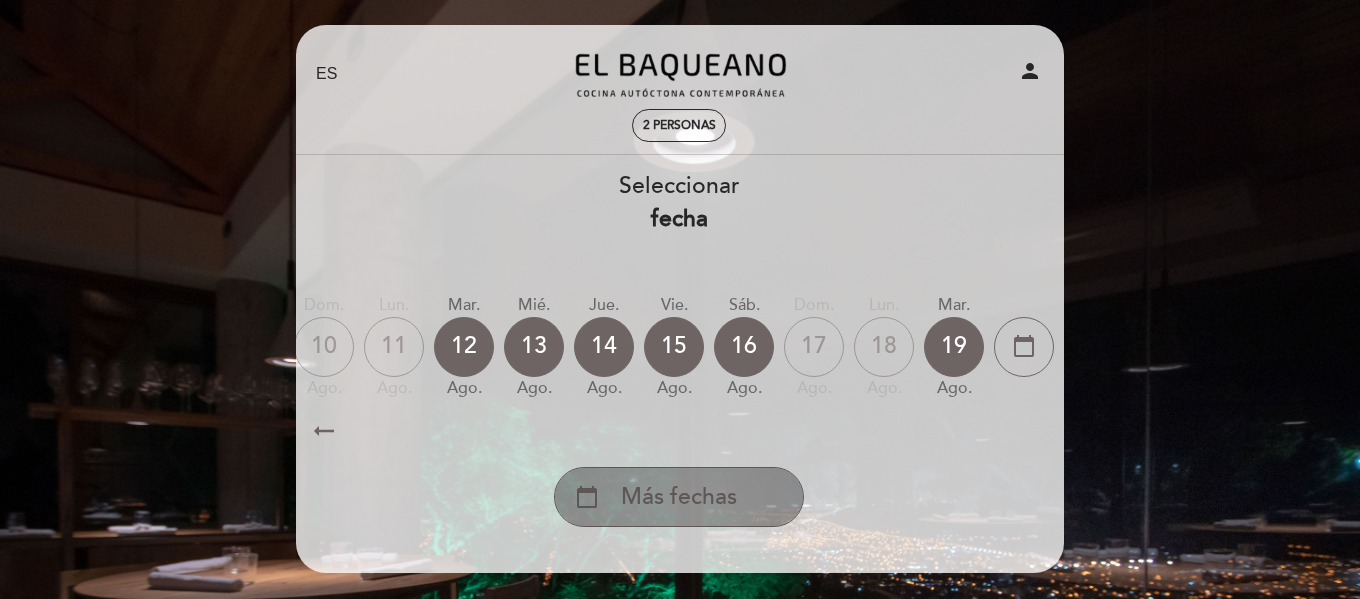 click on "Más fechas" at bounding box center [679, 497] 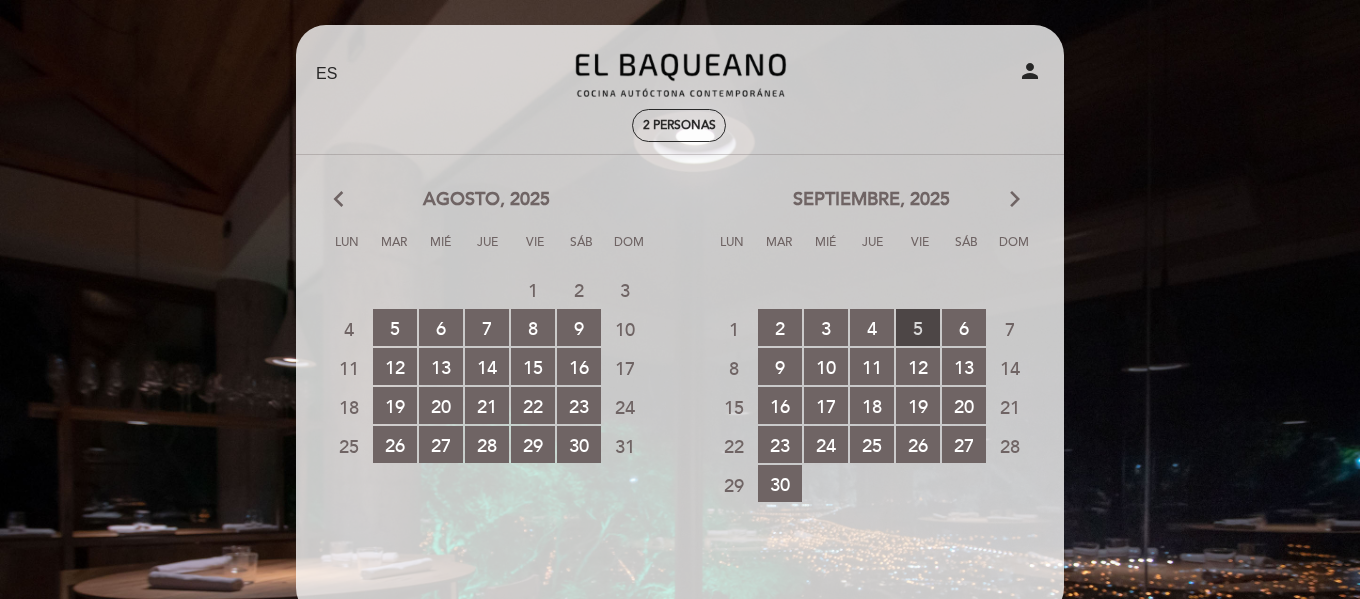click on "5
RESERVAS DISPONIBLES" at bounding box center [918, 327] 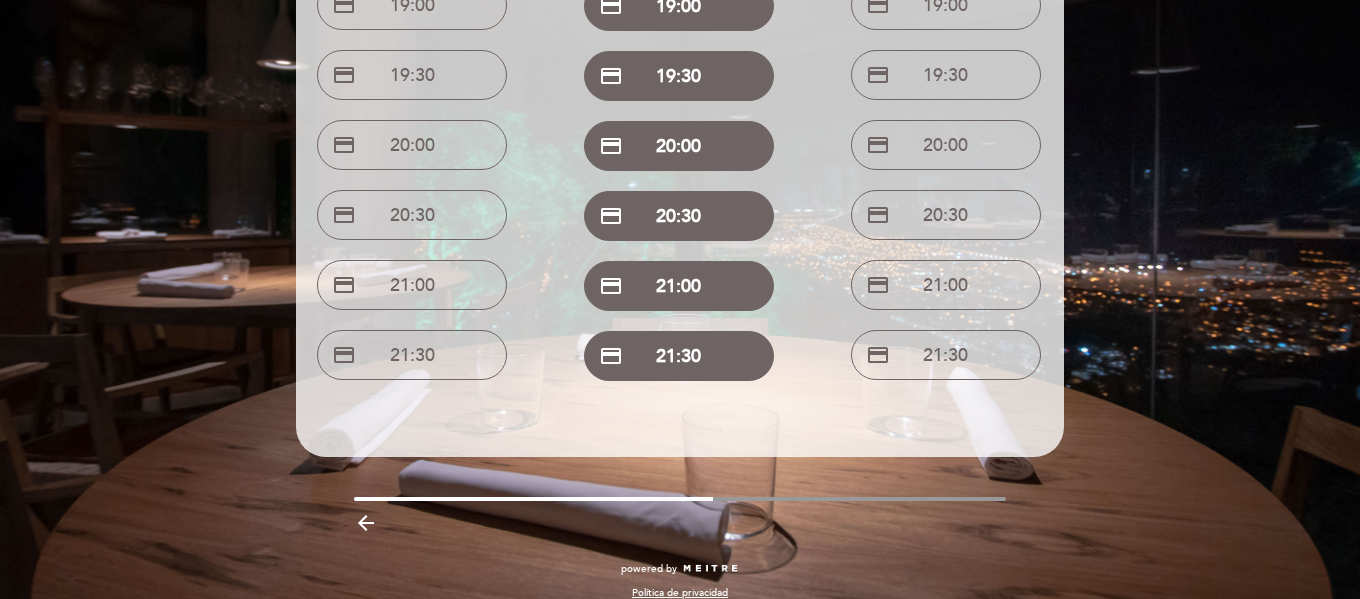 scroll, scrollTop: 306, scrollLeft: 0, axis: vertical 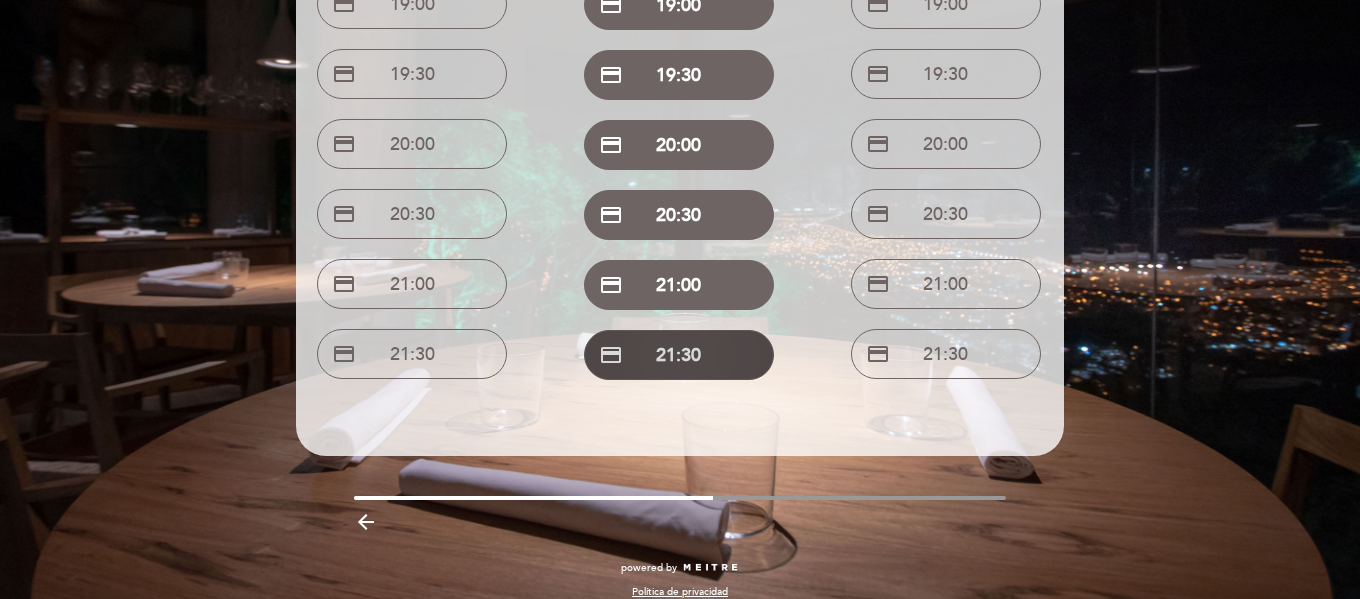 click on "[CREDIT_CARD]
21:30" at bounding box center [679, 355] 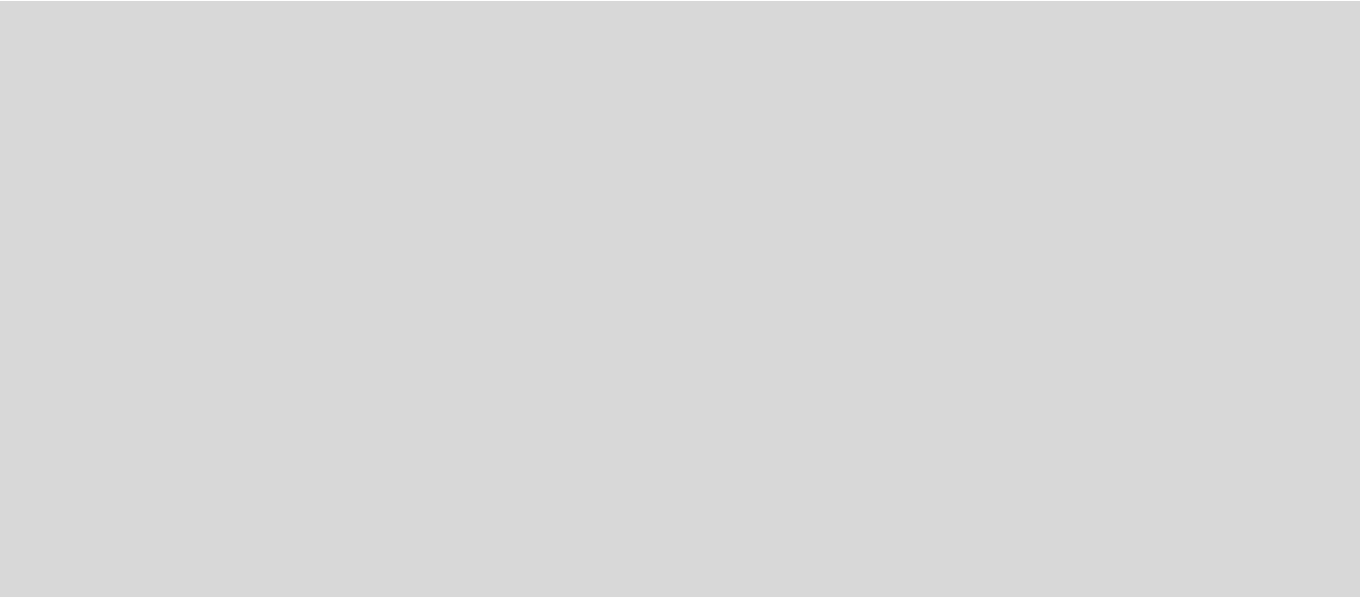 scroll, scrollTop: 0, scrollLeft: 0, axis: both 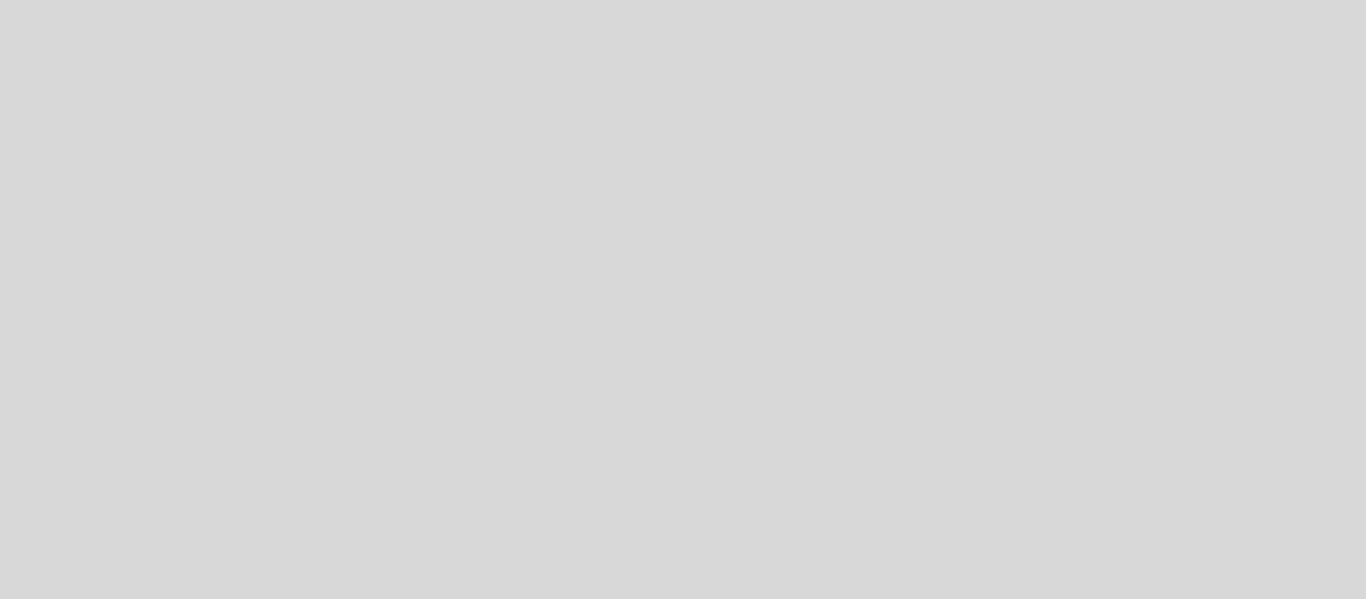 select on "es" 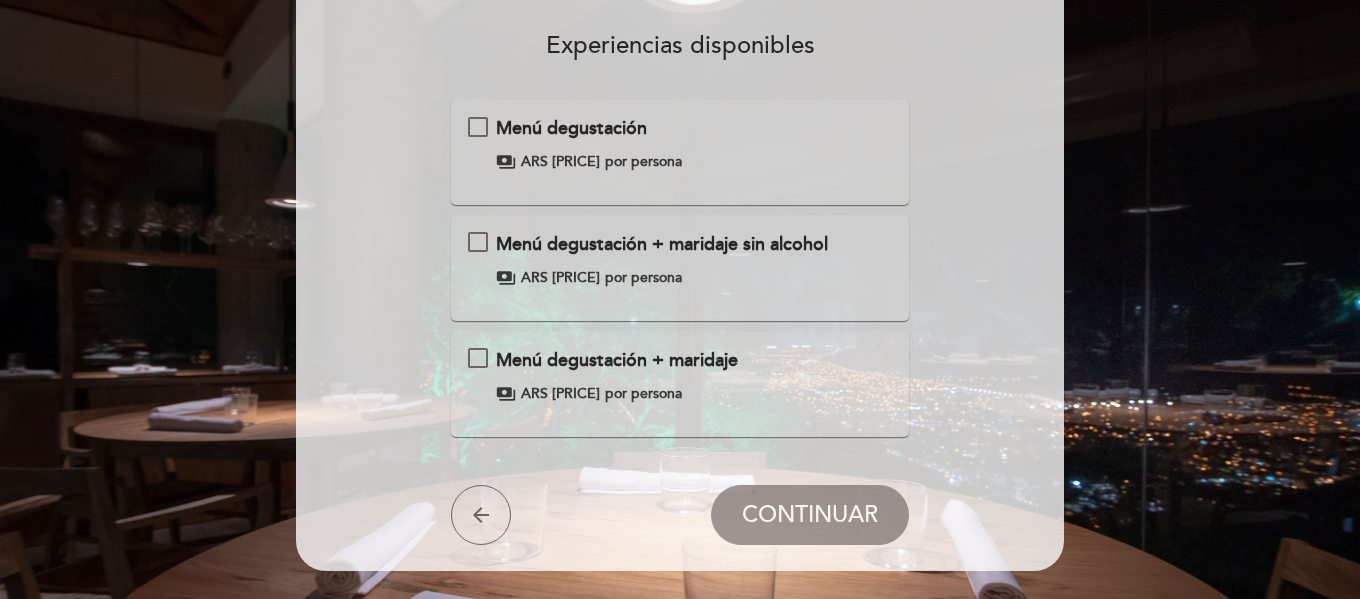 scroll, scrollTop: 160, scrollLeft: 0, axis: vertical 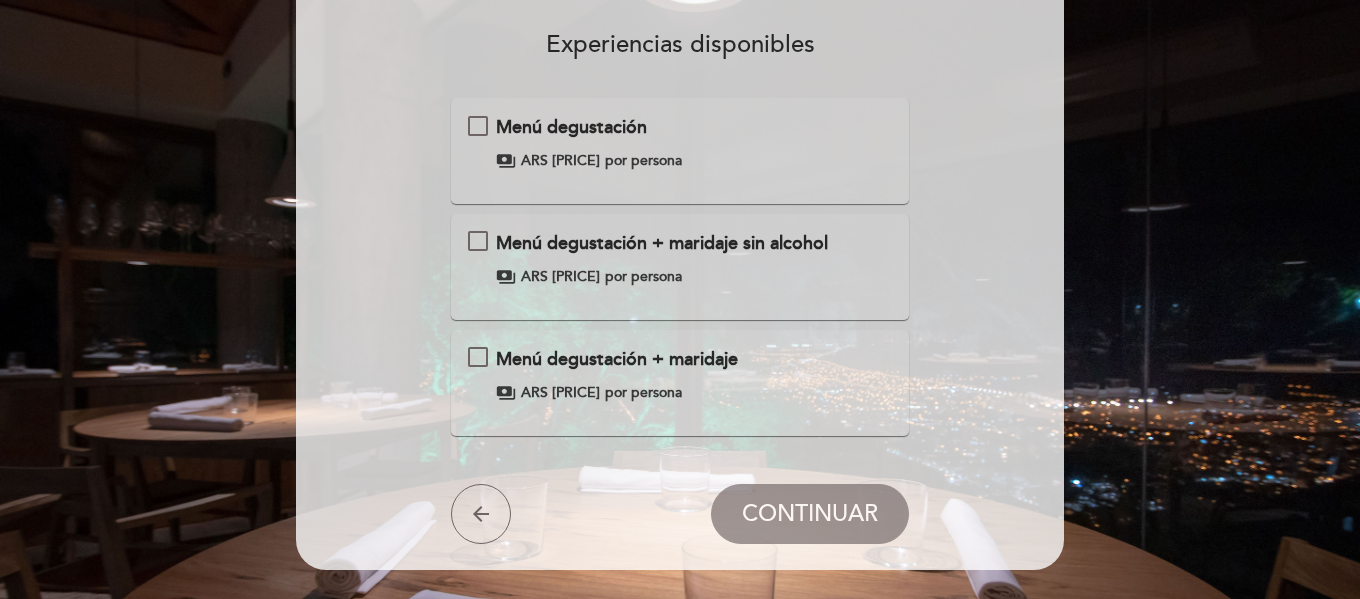 click on "Menú degustación + maridaje sin alcohol" at bounding box center (662, 243) 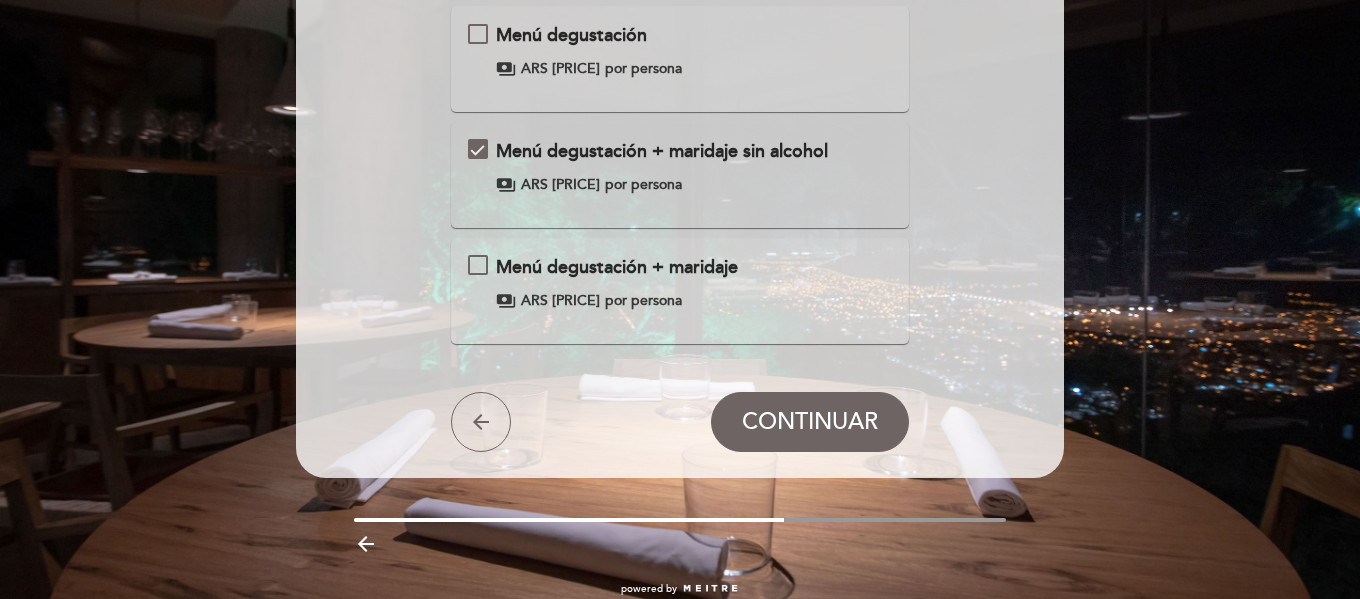 scroll, scrollTop: 156, scrollLeft: 0, axis: vertical 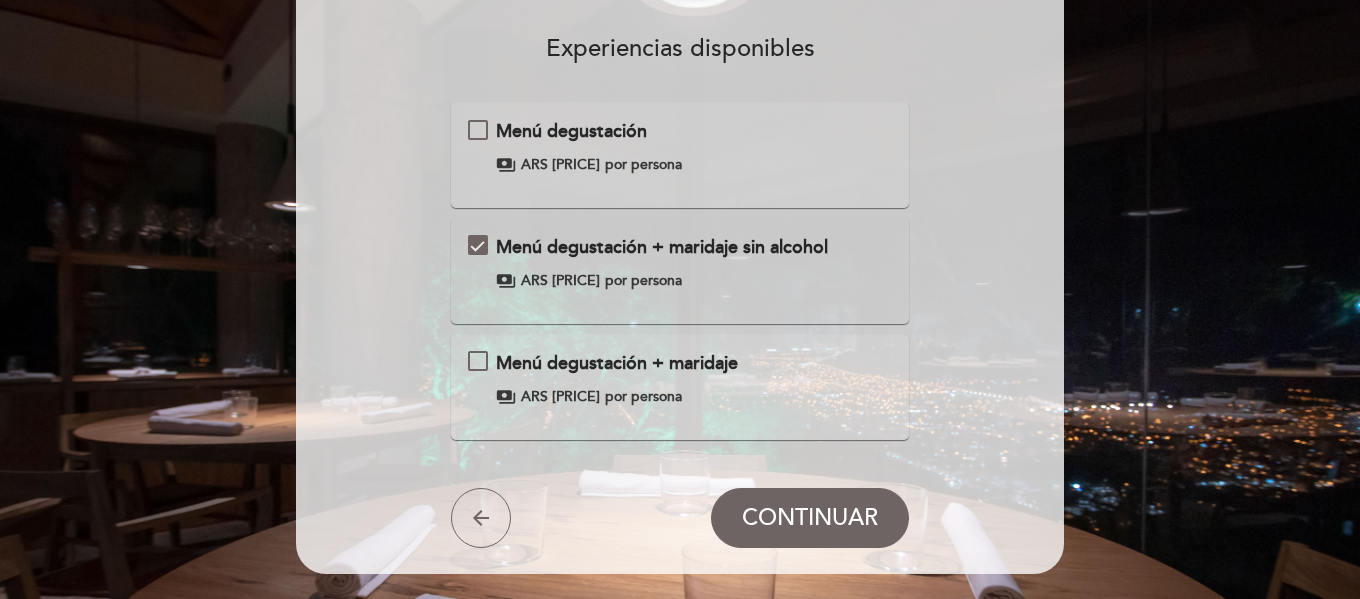 click on "Menú degustación
payments
ARS 98000
por persona" at bounding box center (680, 147) 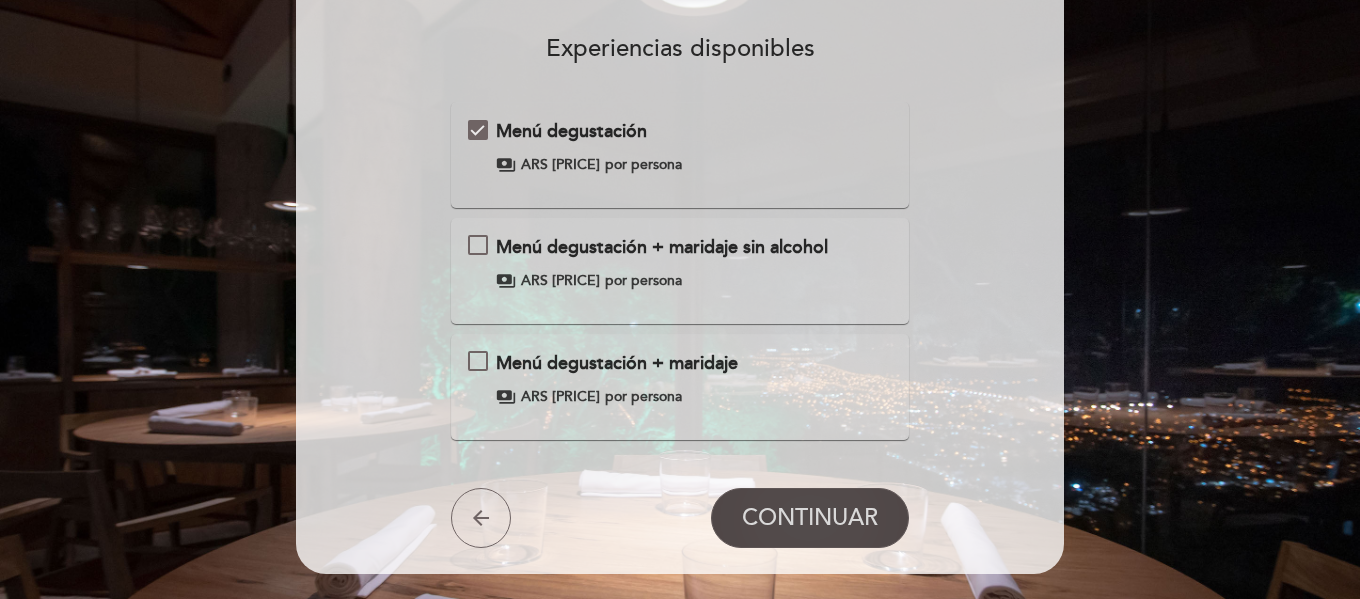 click on "CONTINUAR" at bounding box center (810, 518) 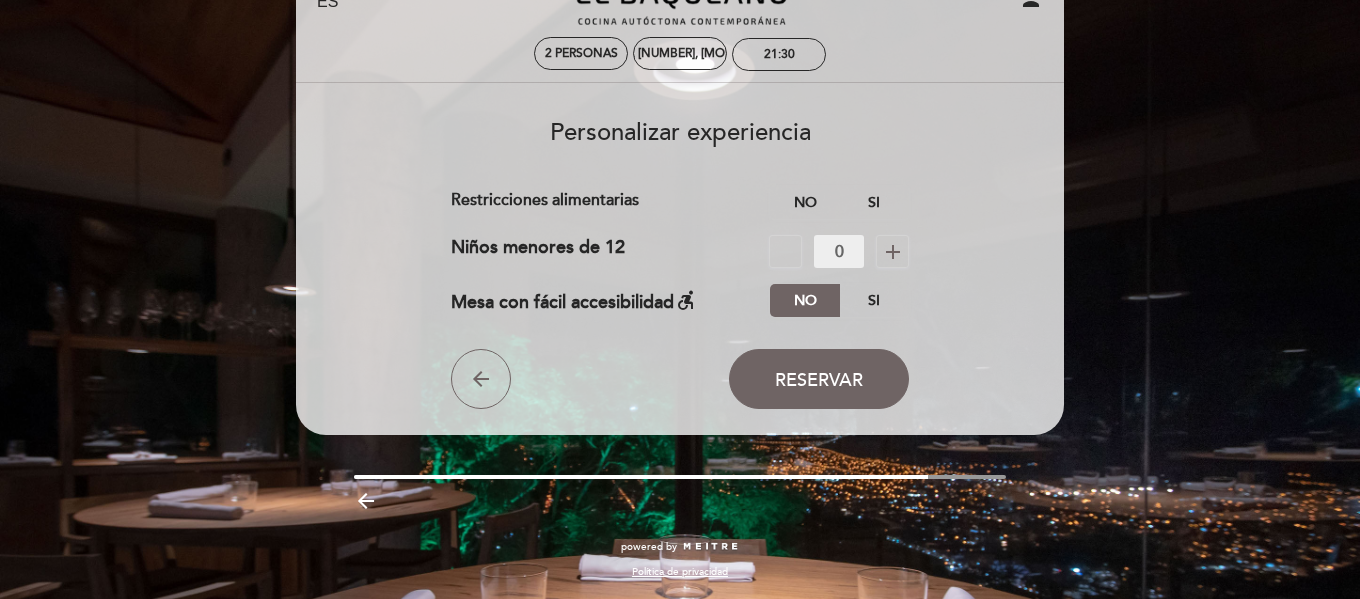 scroll, scrollTop: 0, scrollLeft: 0, axis: both 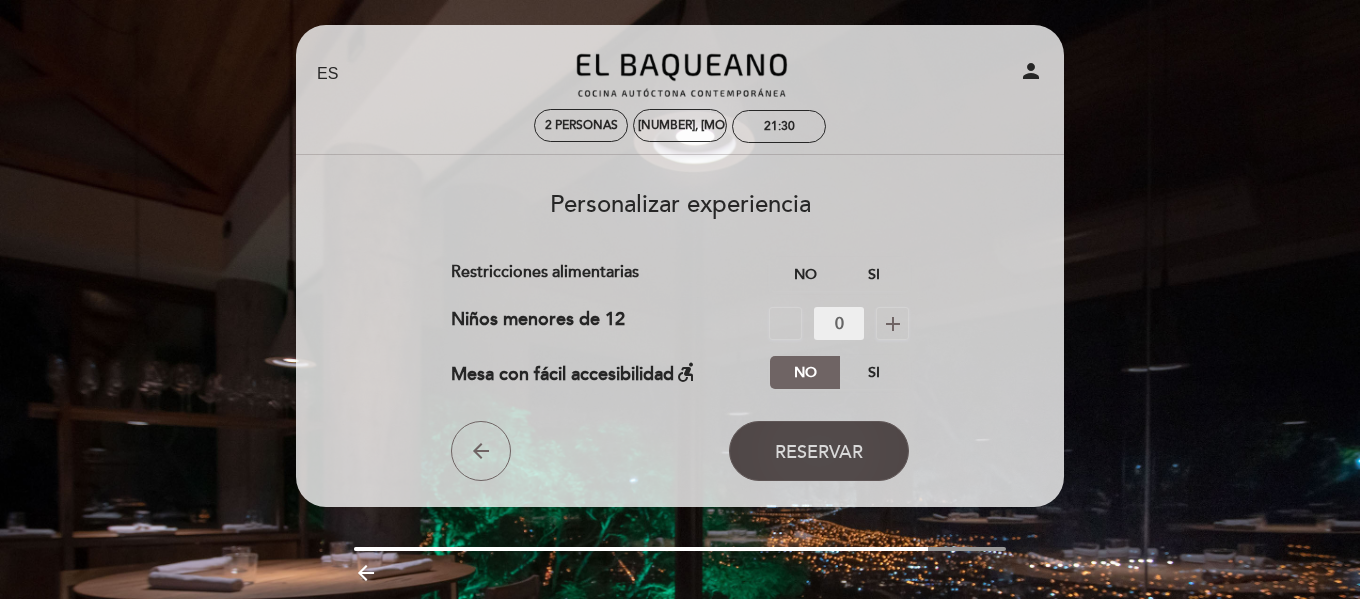 click on "Reservar" at bounding box center [819, 452] 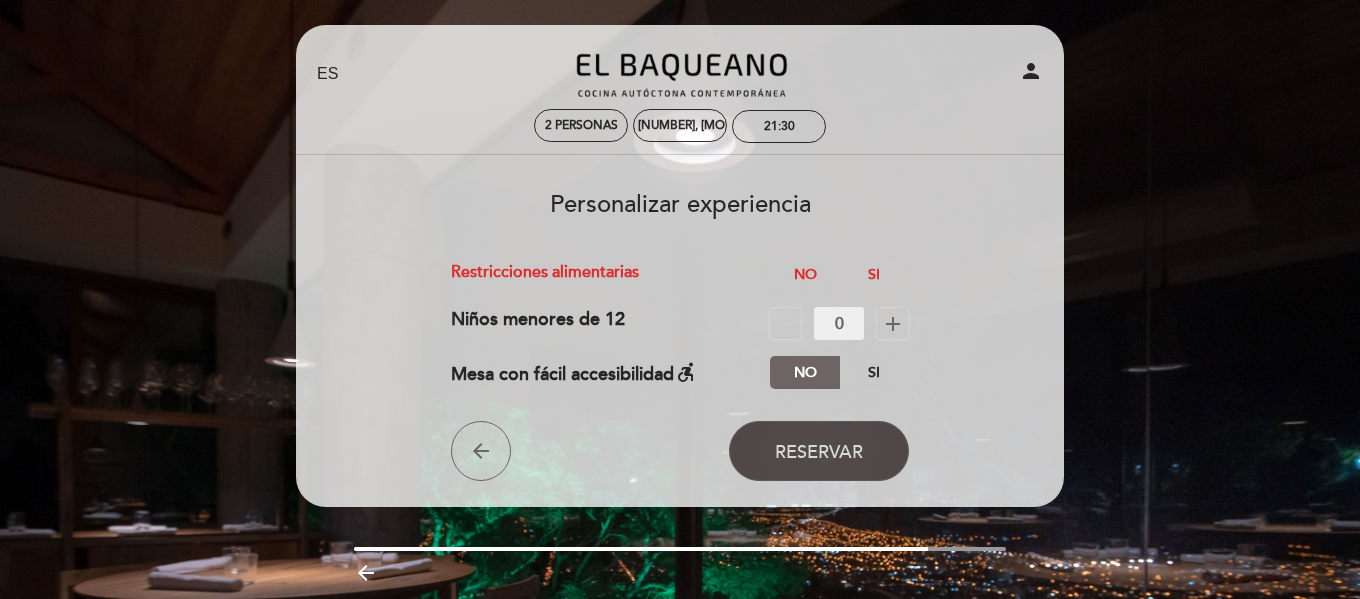 click on "Reservar" at bounding box center [819, 452] 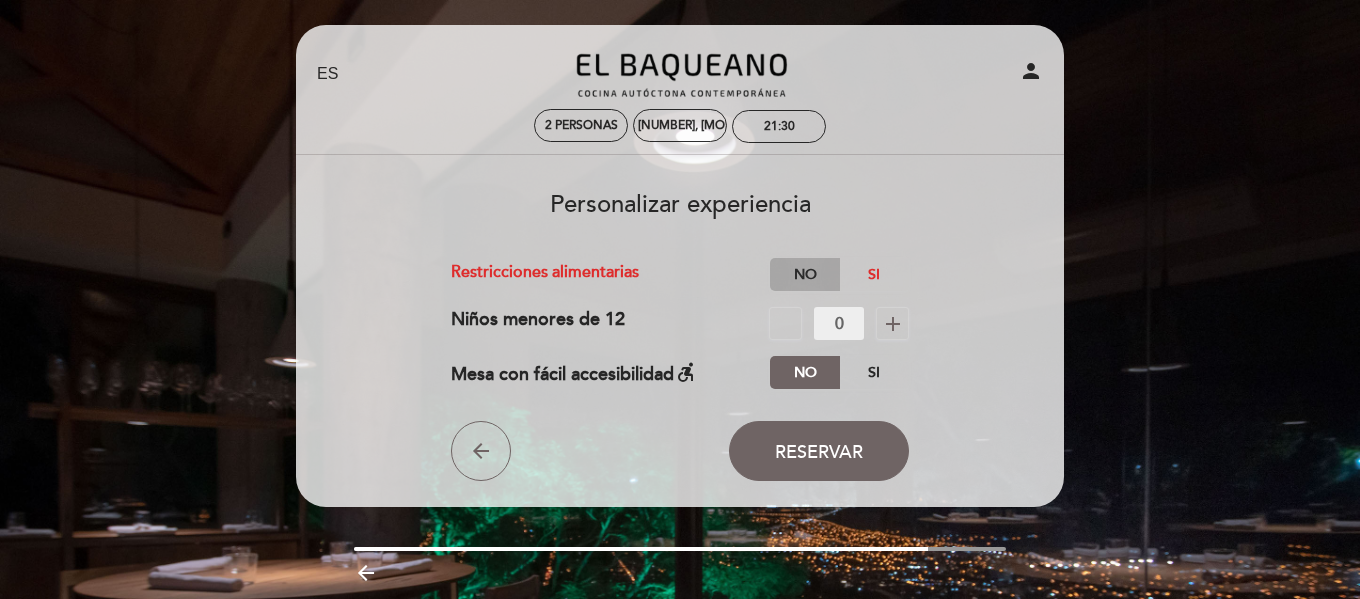 click on "No" at bounding box center [805, 274] 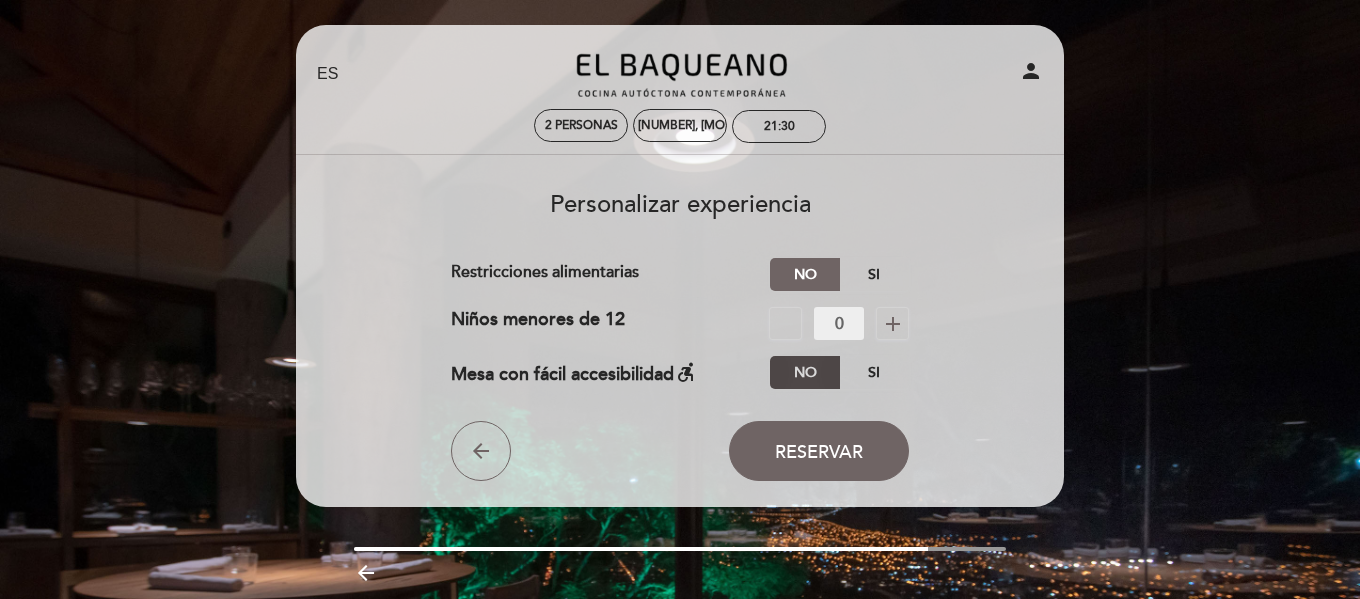 click on "No" at bounding box center [805, 372] 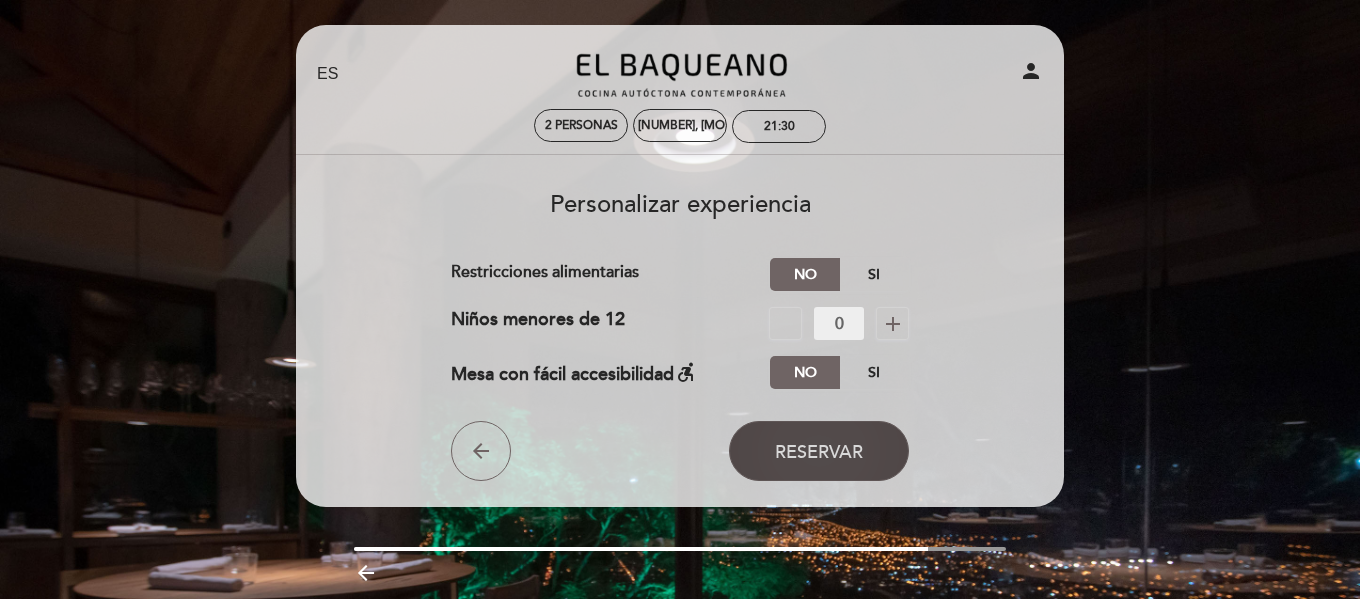 click on "Reservar" at bounding box center [819, 452] 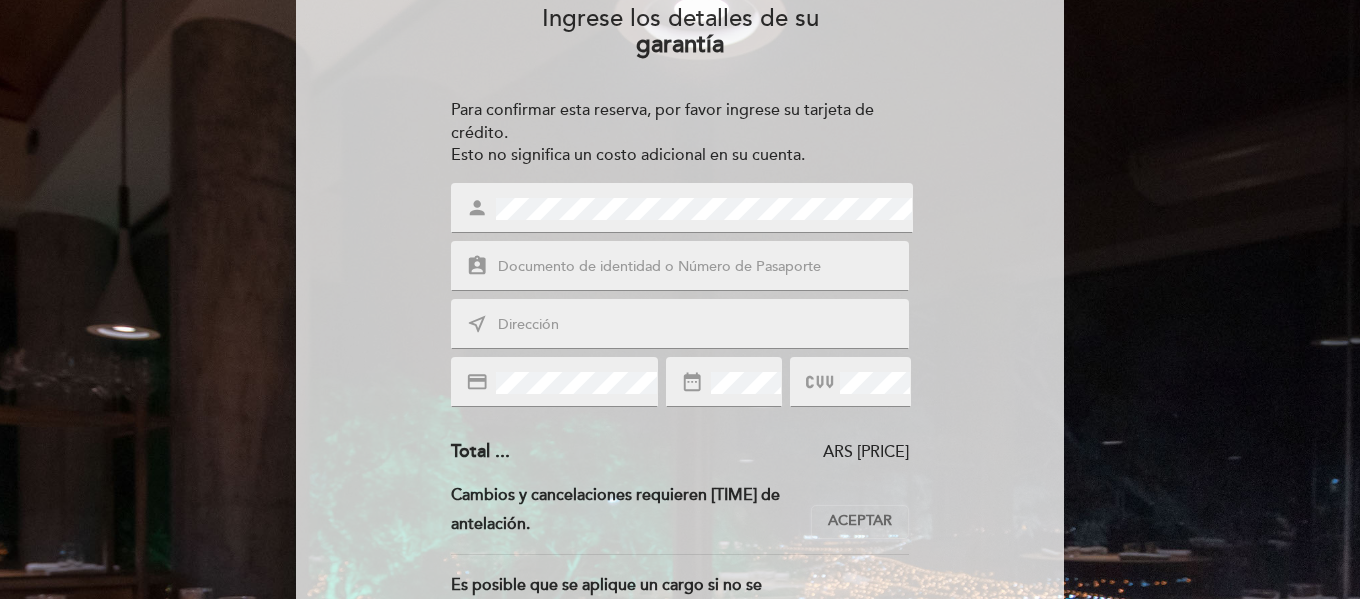 scroll, scrollTop: 186, scrollLeft: 0, axis: vertical 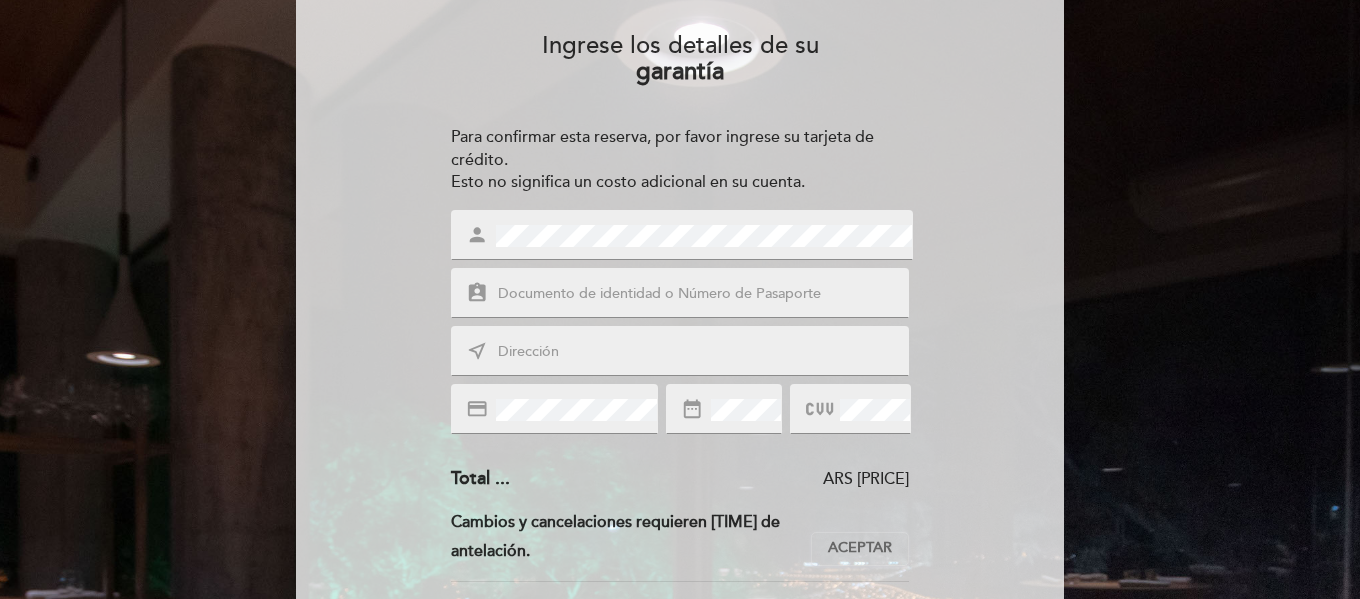 click at bounding box center (704, 294) 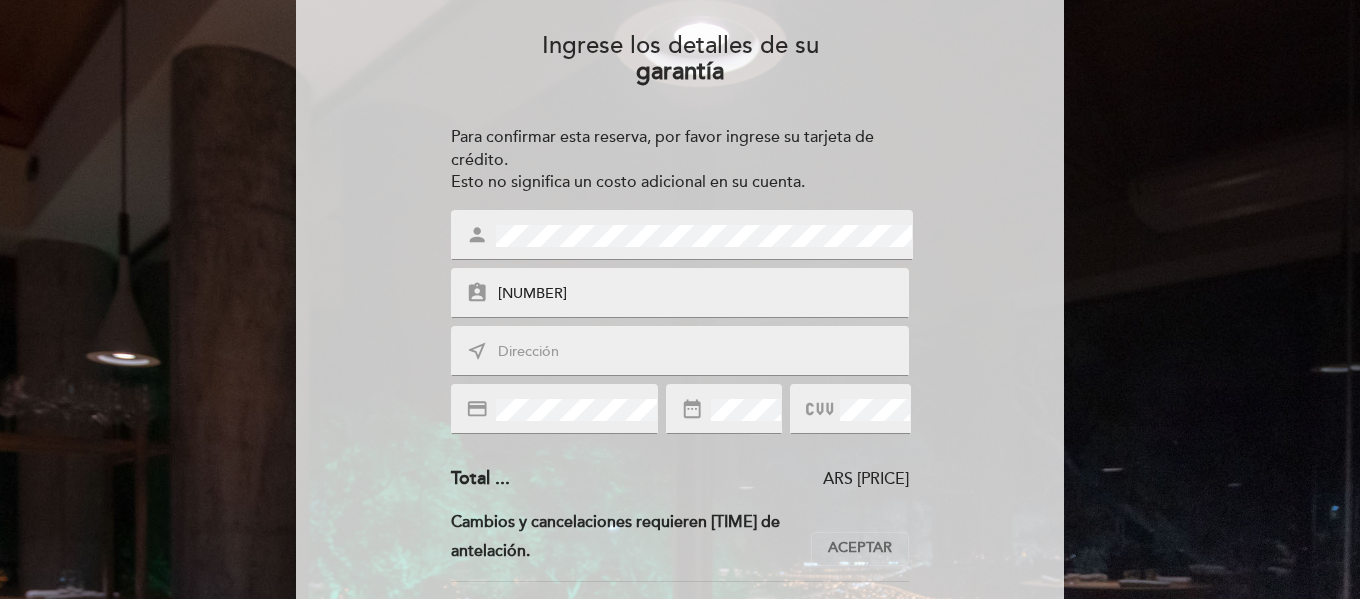 type on "33952681" 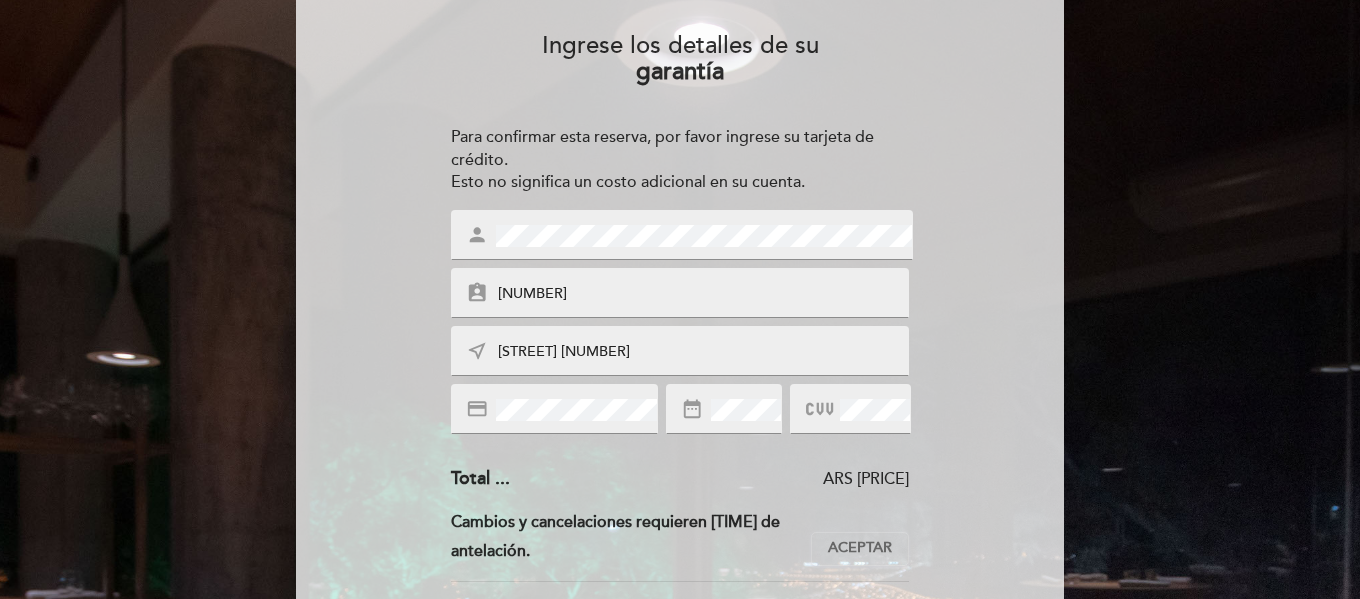 type on "Blanco Encalada 5344" 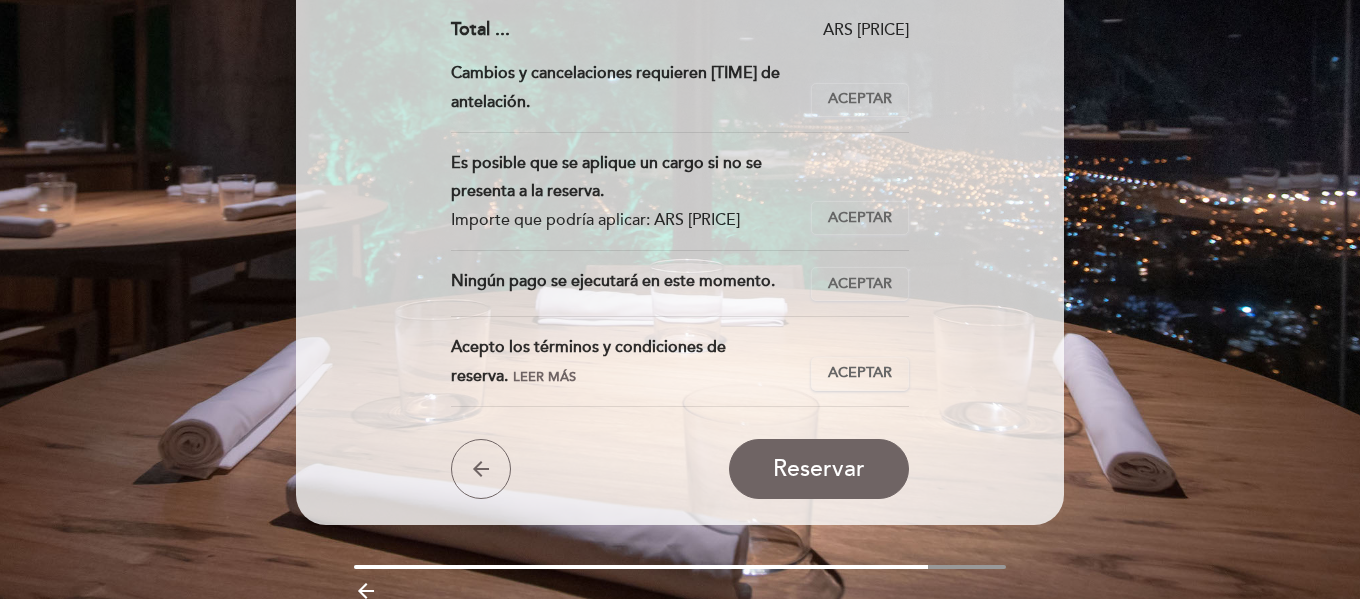 scroll, scrollTop: 609, scrollLeft: 0, axis: vertical 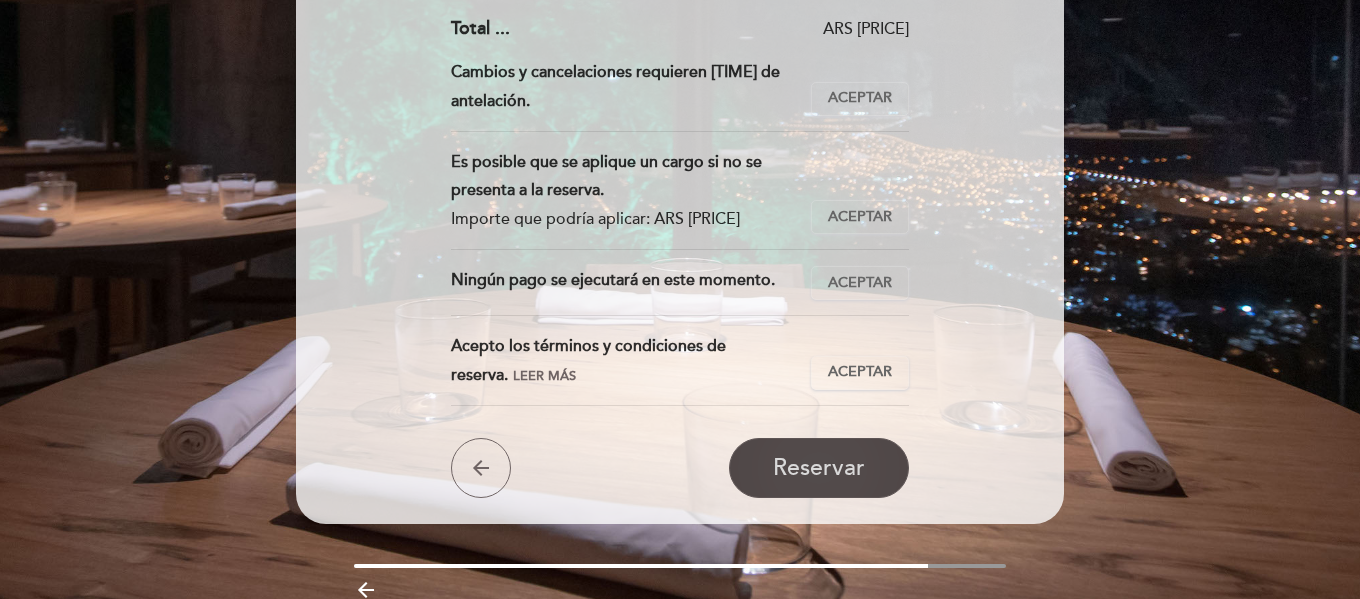 click on "Reservar" at bounding box center [819, 468] 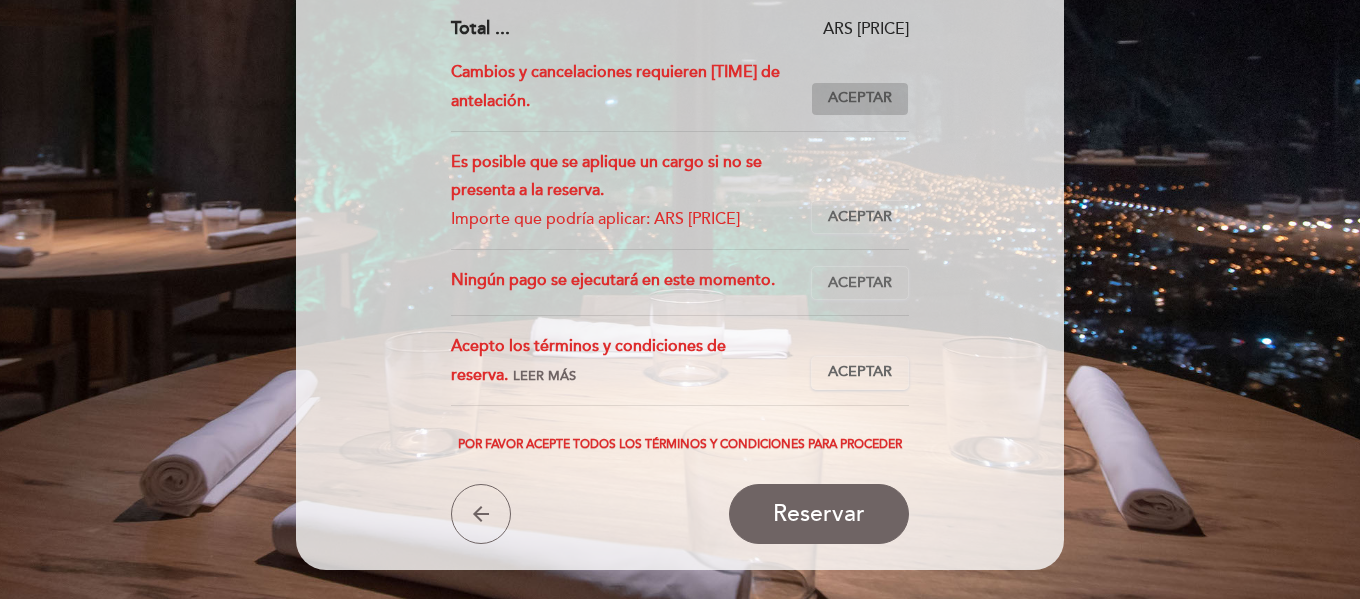 click on "Aceptar" at bounding box center [860, 98] 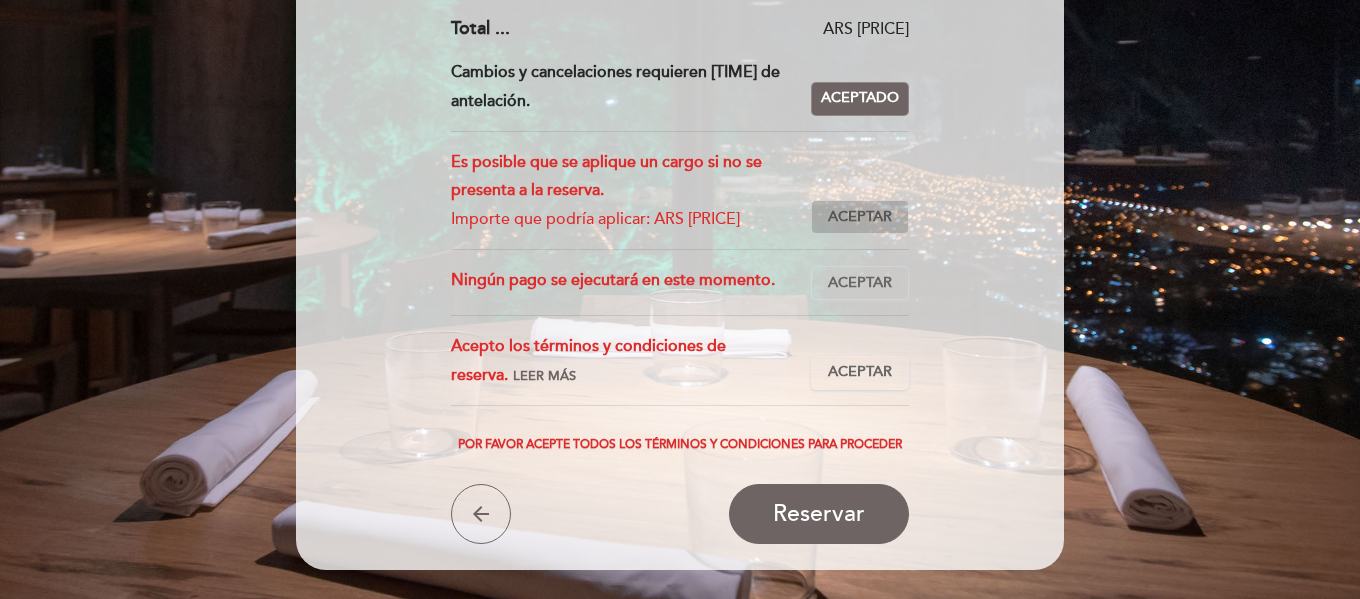 click on "Aceptar
Aceptado" at bounding box center [860, 217] 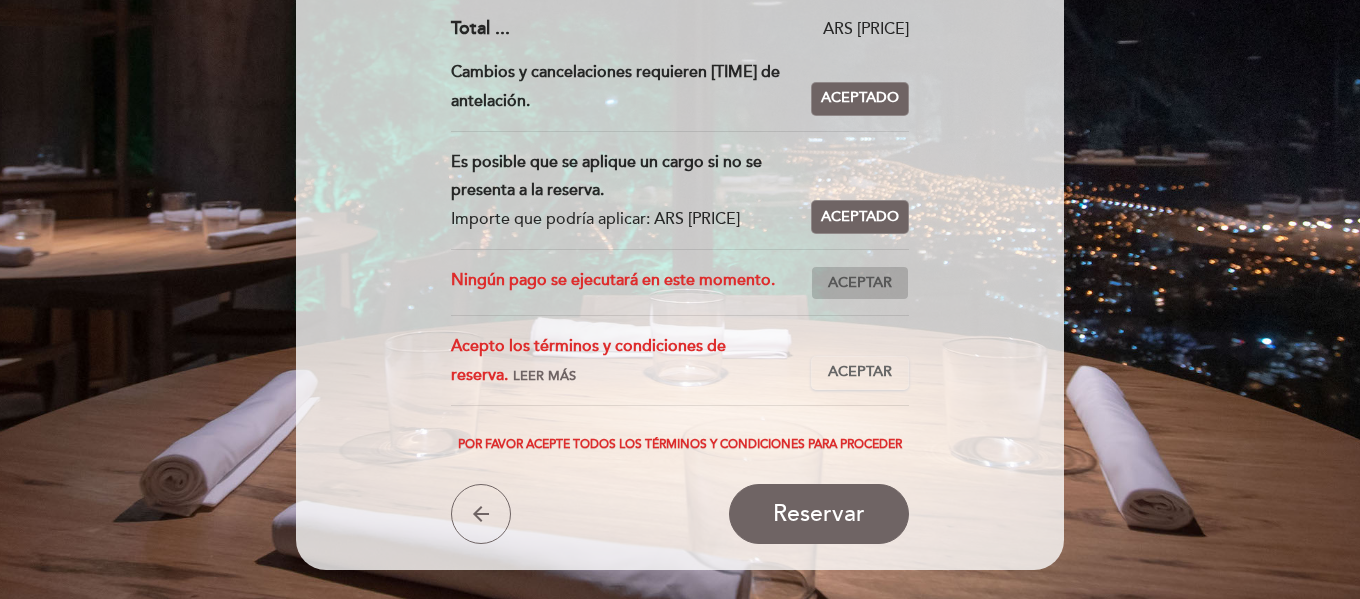 click on "Aceptar" at bounding box center (860, 283) 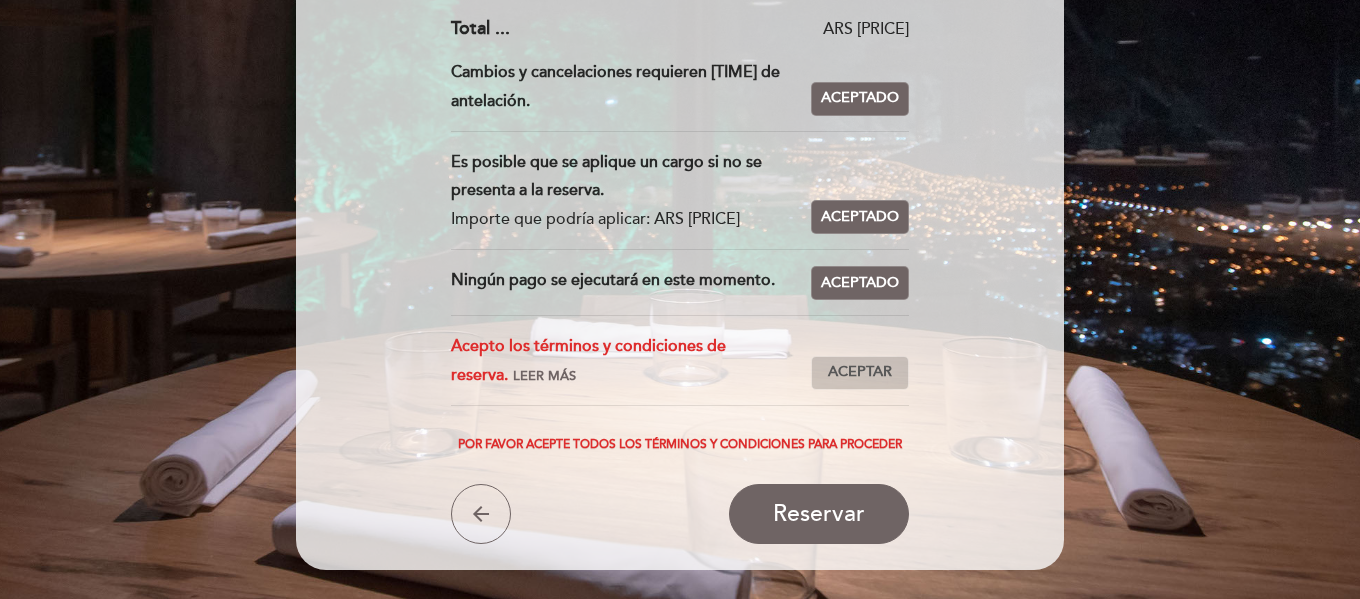 click on "Aceptar" at bounding box center (860, 372) 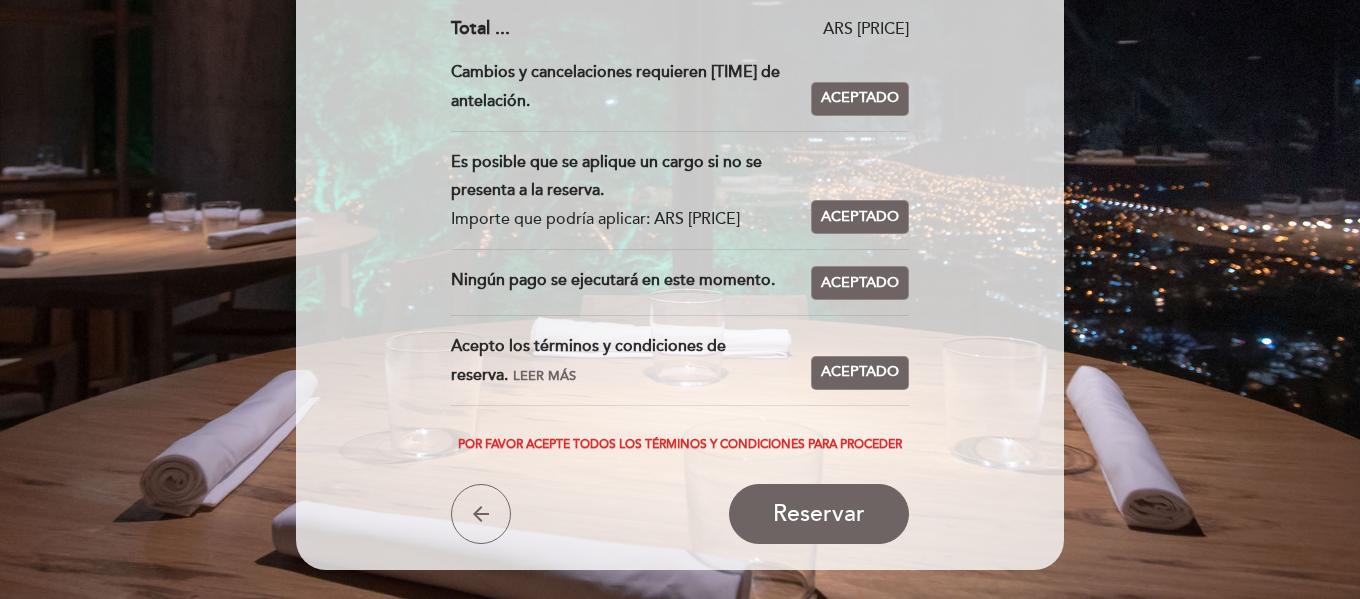 click on "Leer más" at bounding box center [544, 376] 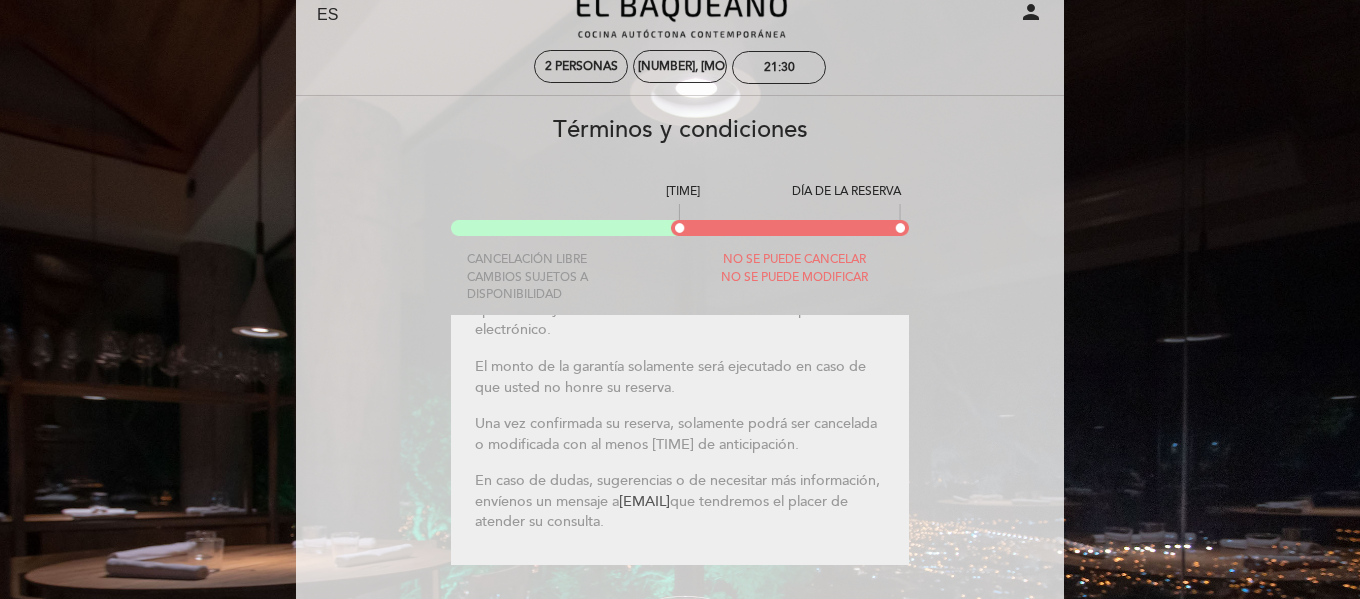 scroll, scrollTop: 244, scrollLeft: 0, axis: vertical 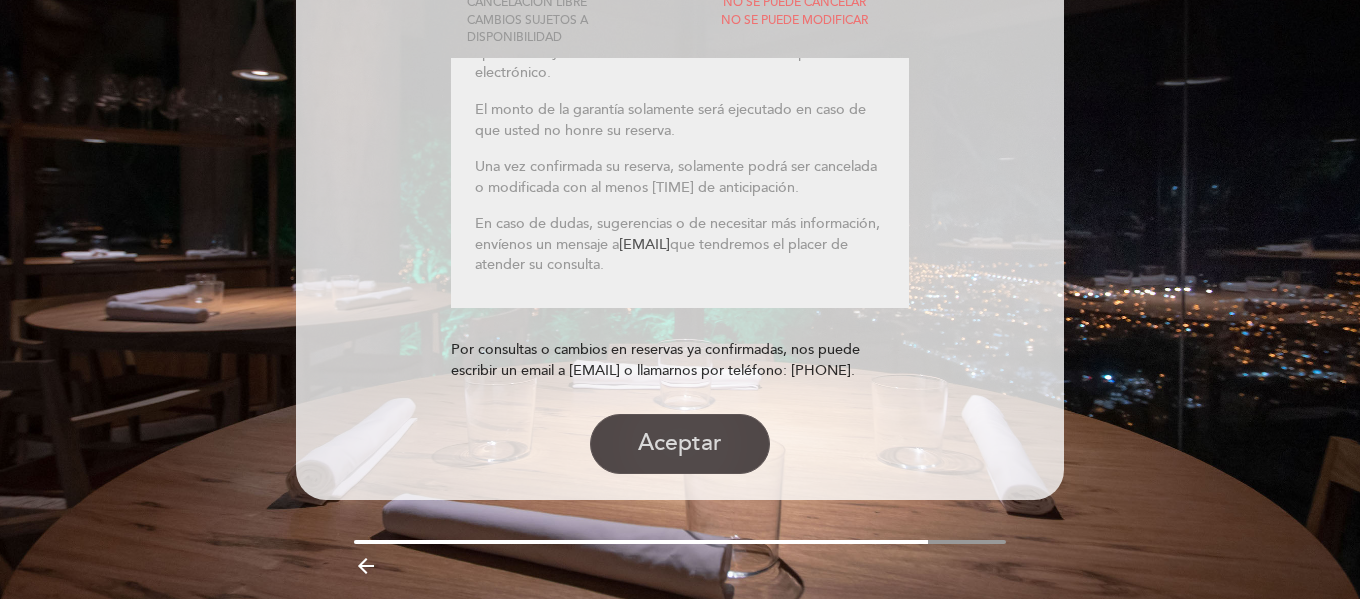 click on "Aceptar" at bounding box center [680, 444] 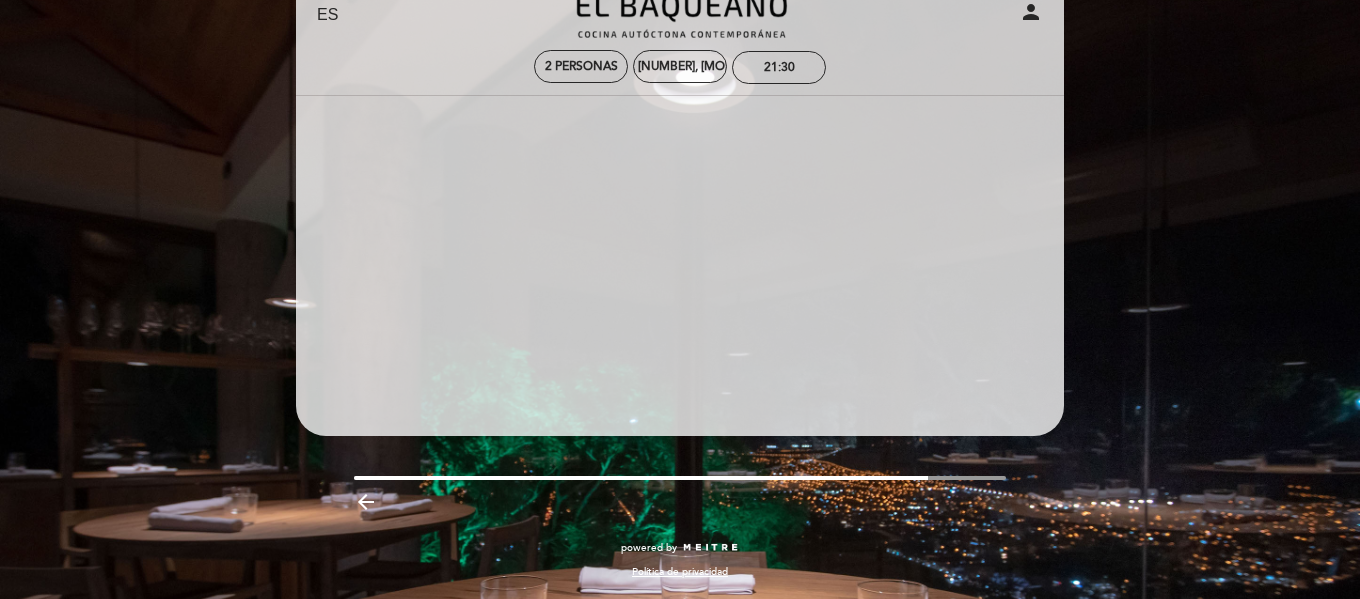 scroll, scrollTop: 203, scrollLeft: 0, axis: vertical 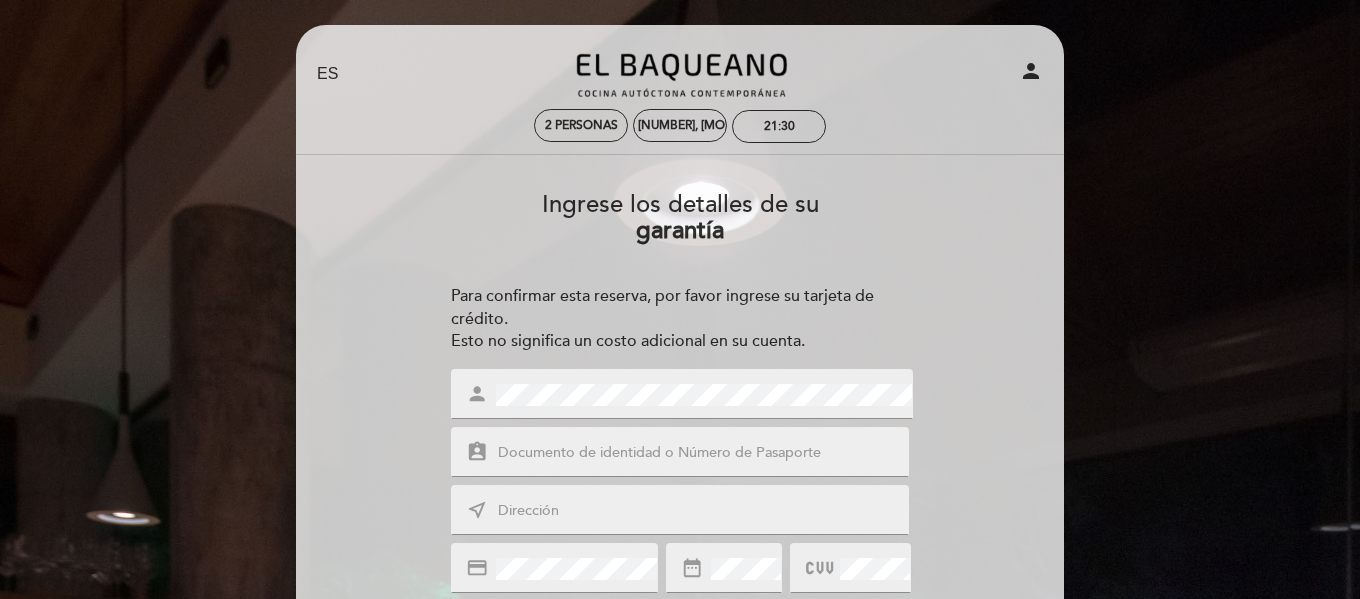 click at bounding box center (704, 453) 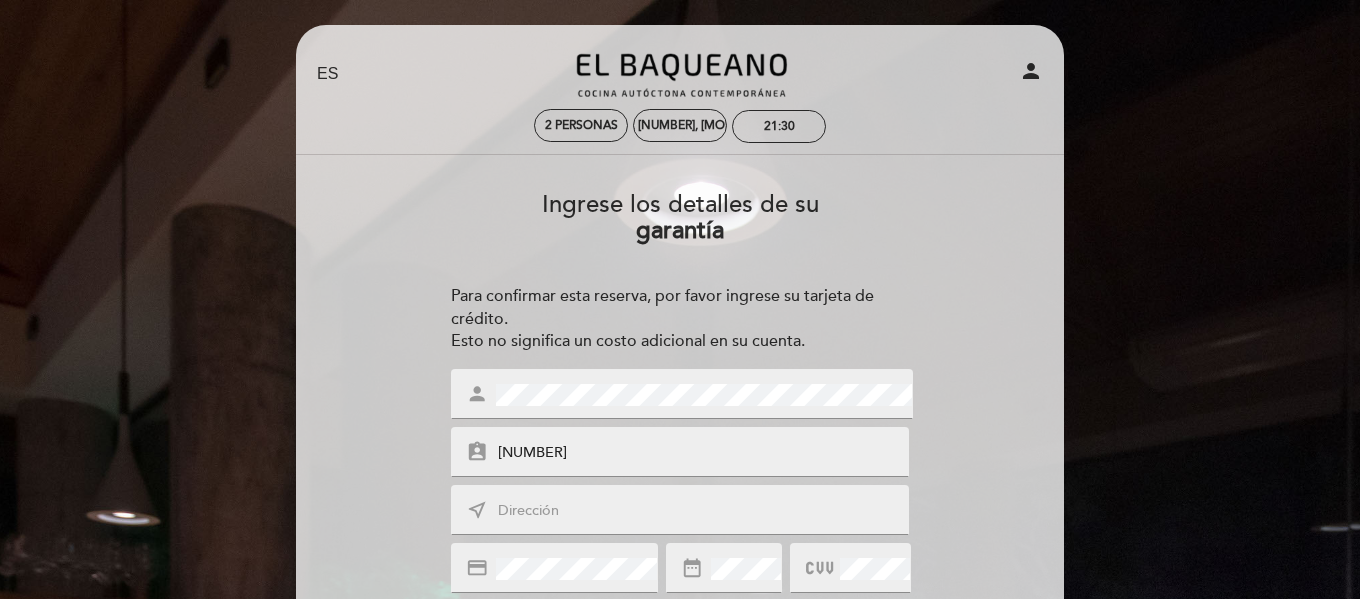 type on "33952681" 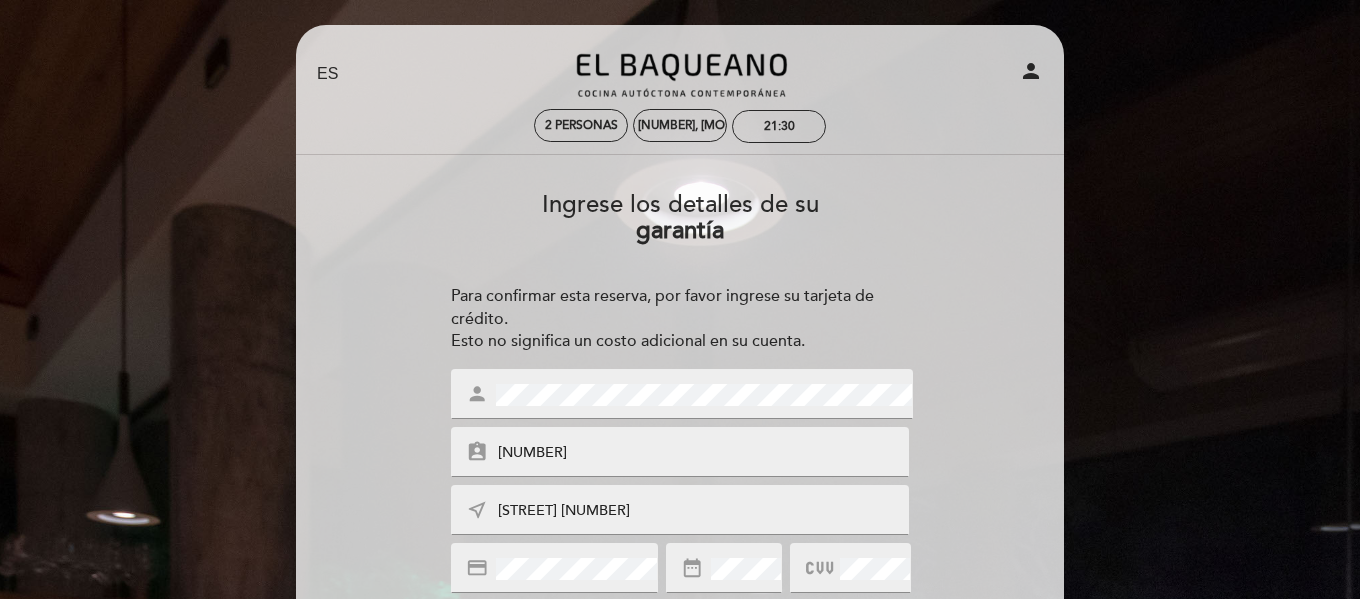 type on "Blanco Encalada 5344" 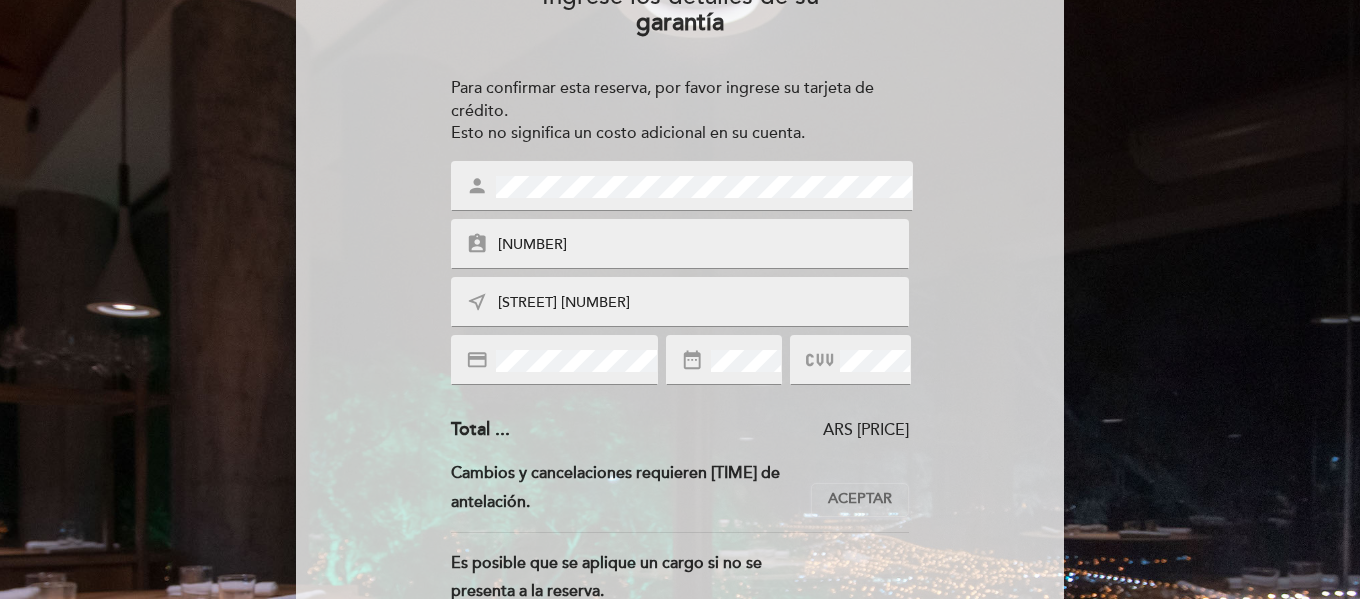 scroll, scrollTop: 234, scrollLeft: 0, axis: vertical 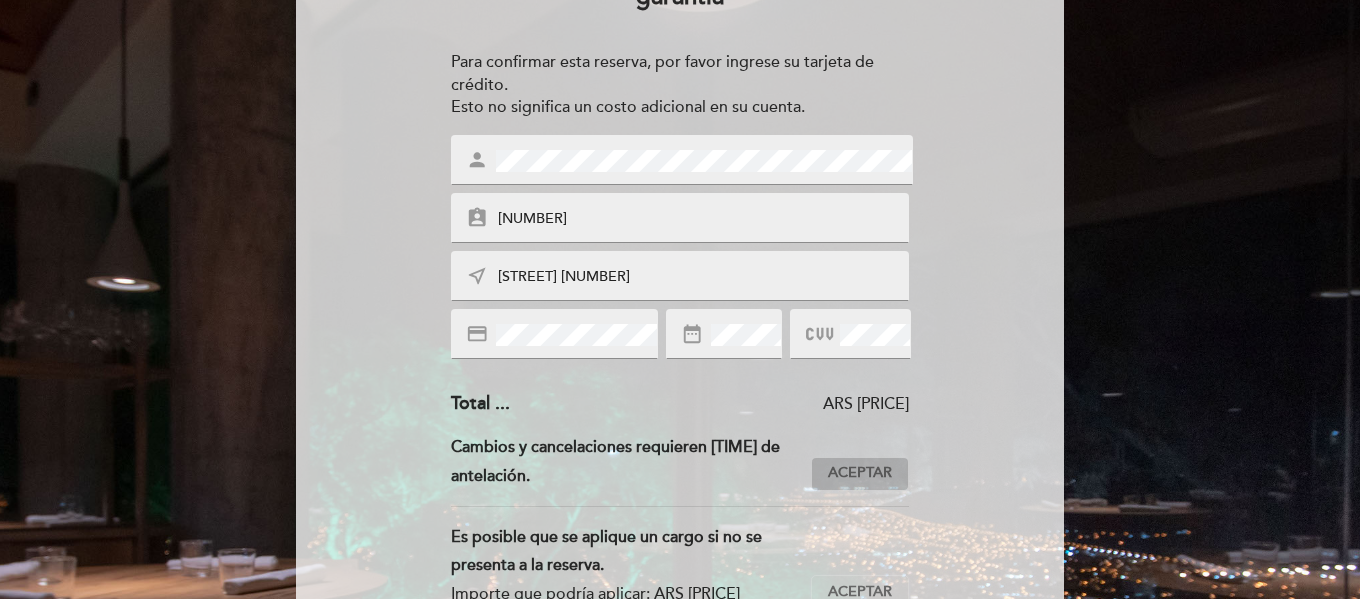 click on "Aceptar
Aceptado" at bounding box center (860, 474) 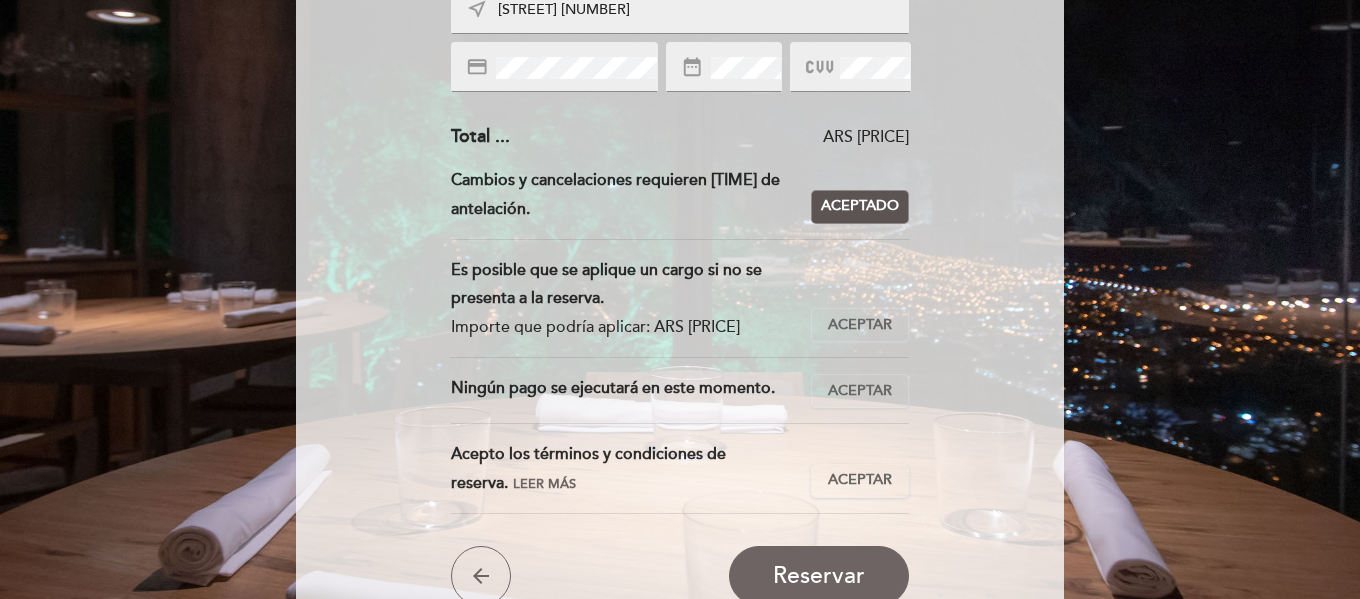 scroll, scrollTop: 502, scrollLeft: 0, axis: vertical 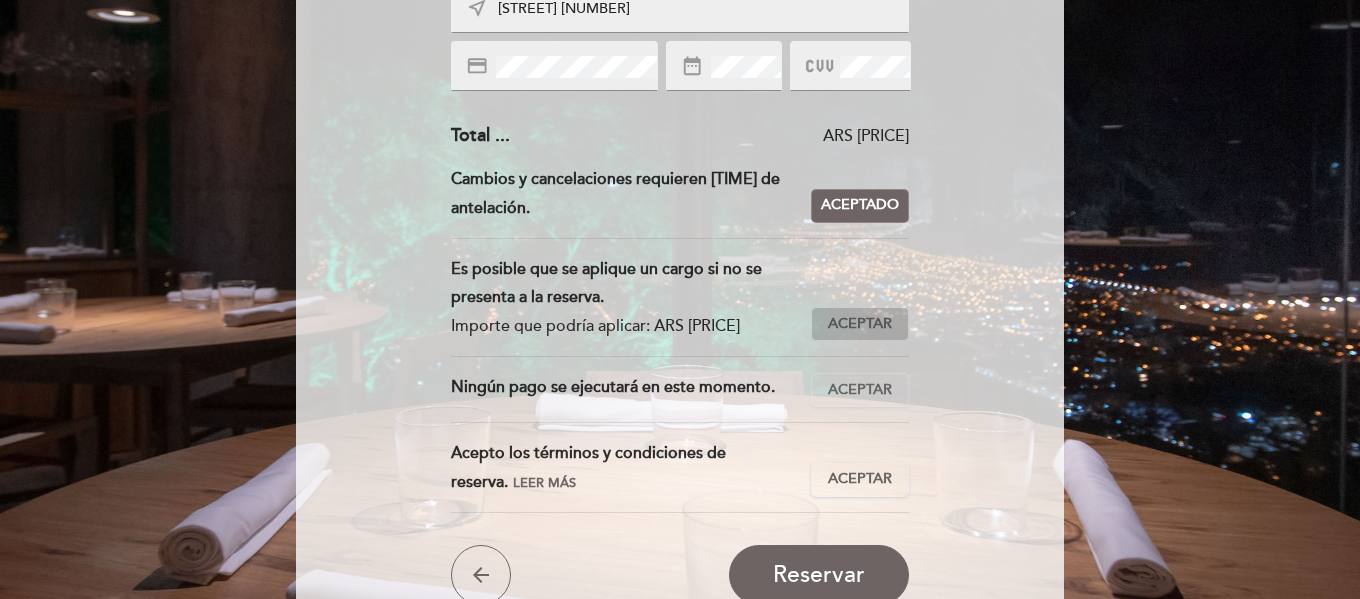 click on "Aceptar" at bounding box center (860, 324) 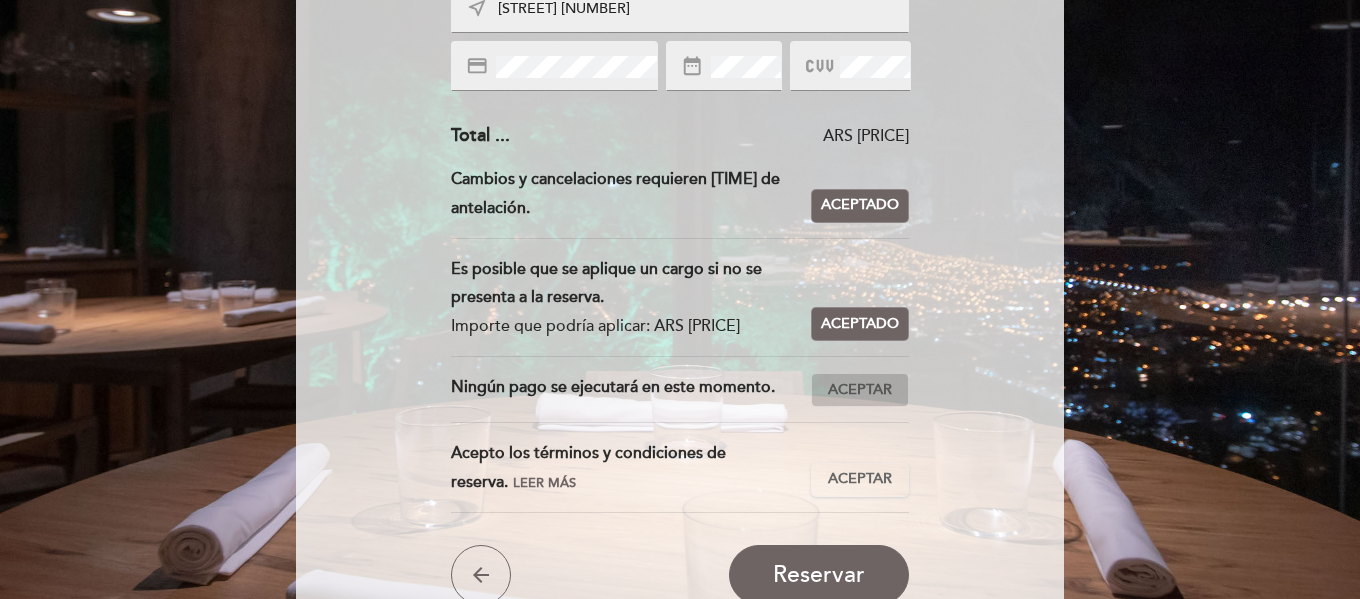 click on "Aceptar" at bounding box center [860, 390] 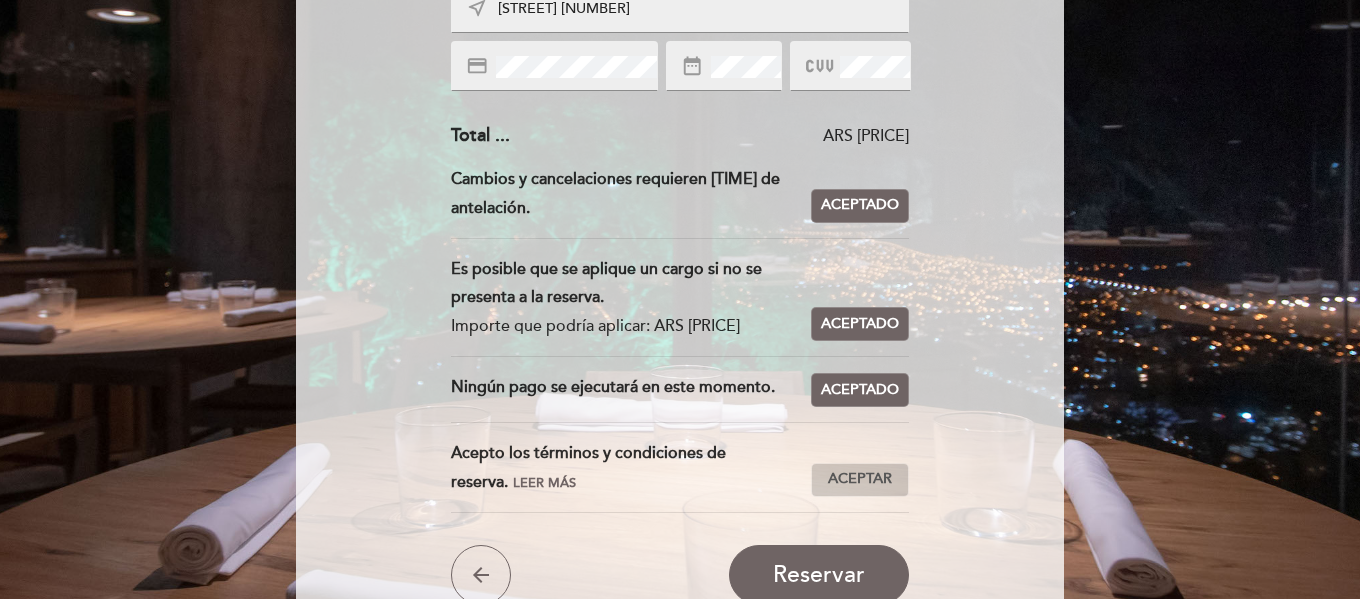 click on "Aceptar" at bounding box center (860, 479) 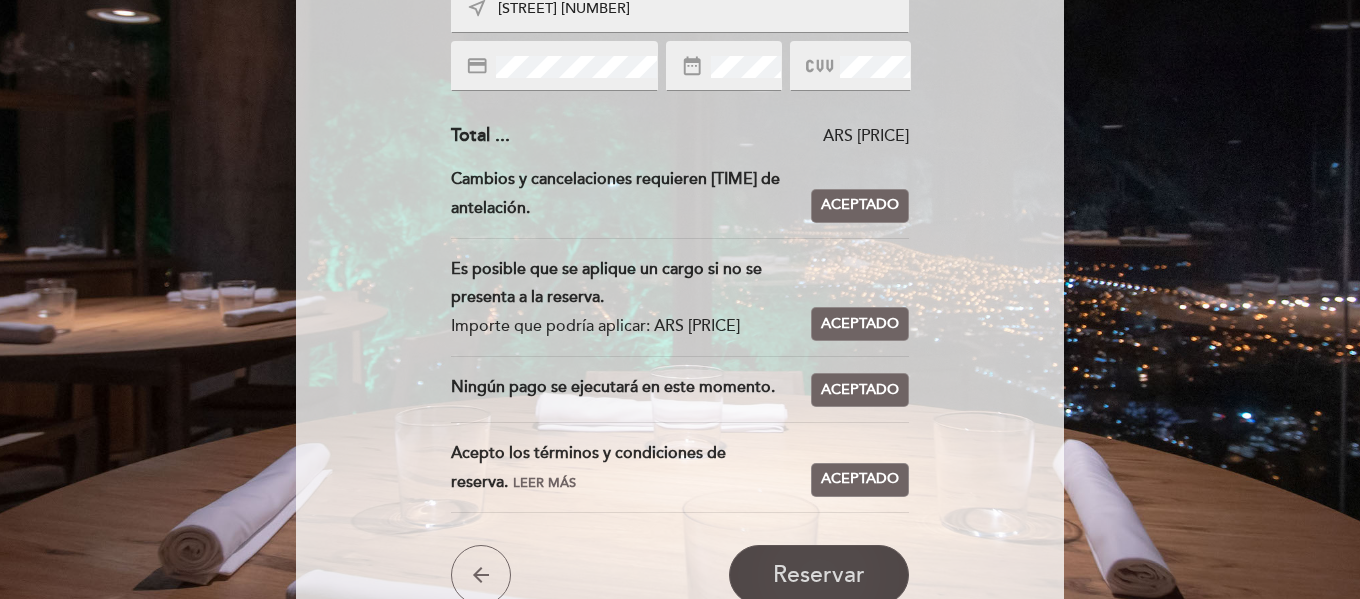 click on "Reservar" at bounding box center (819, 575) 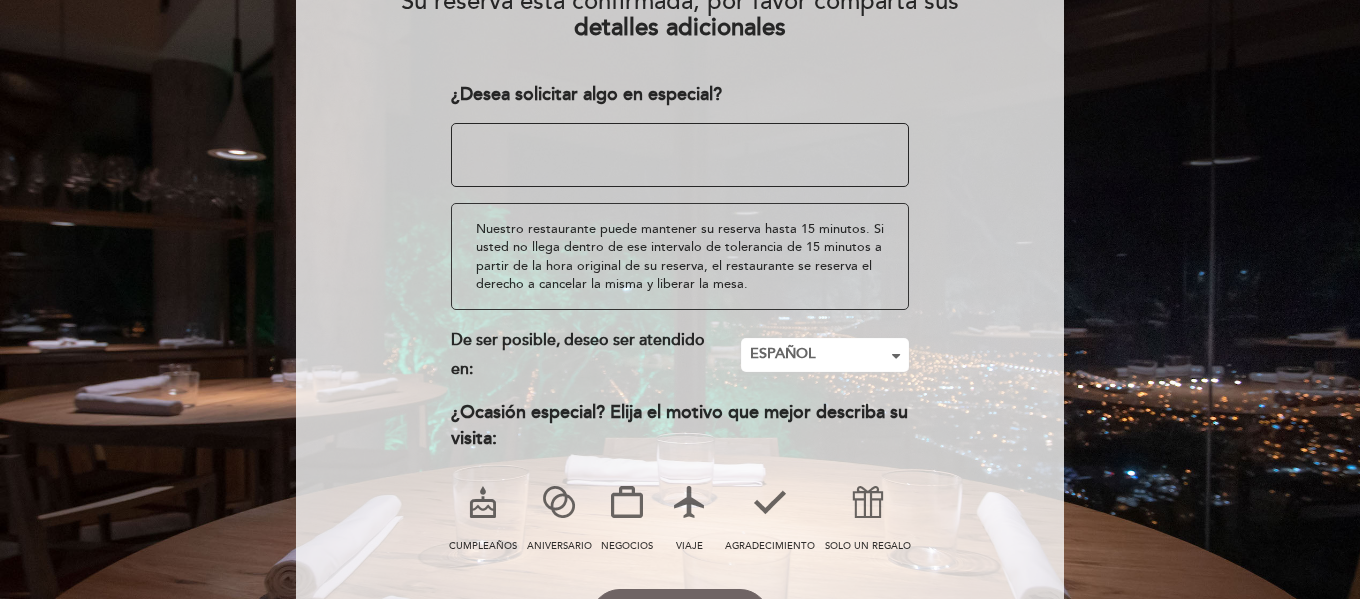 scroll, scrollTop: 322, scrollLeft: 0, axis: vertical 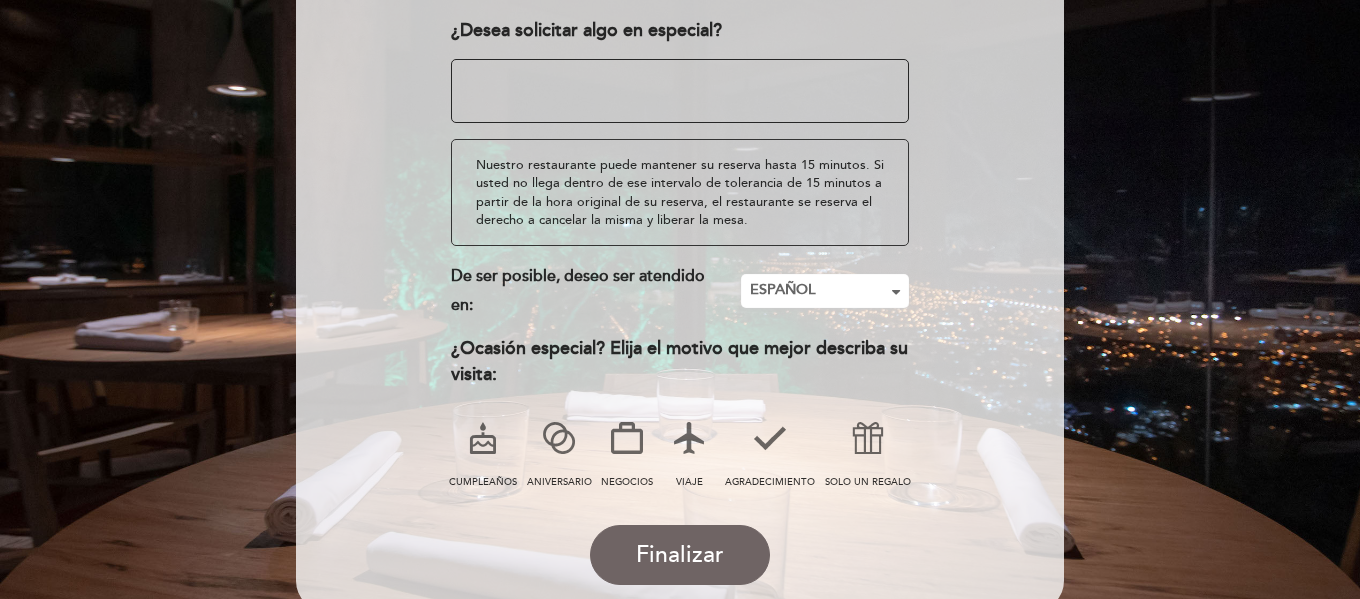 click at bounding box center (559, 438) 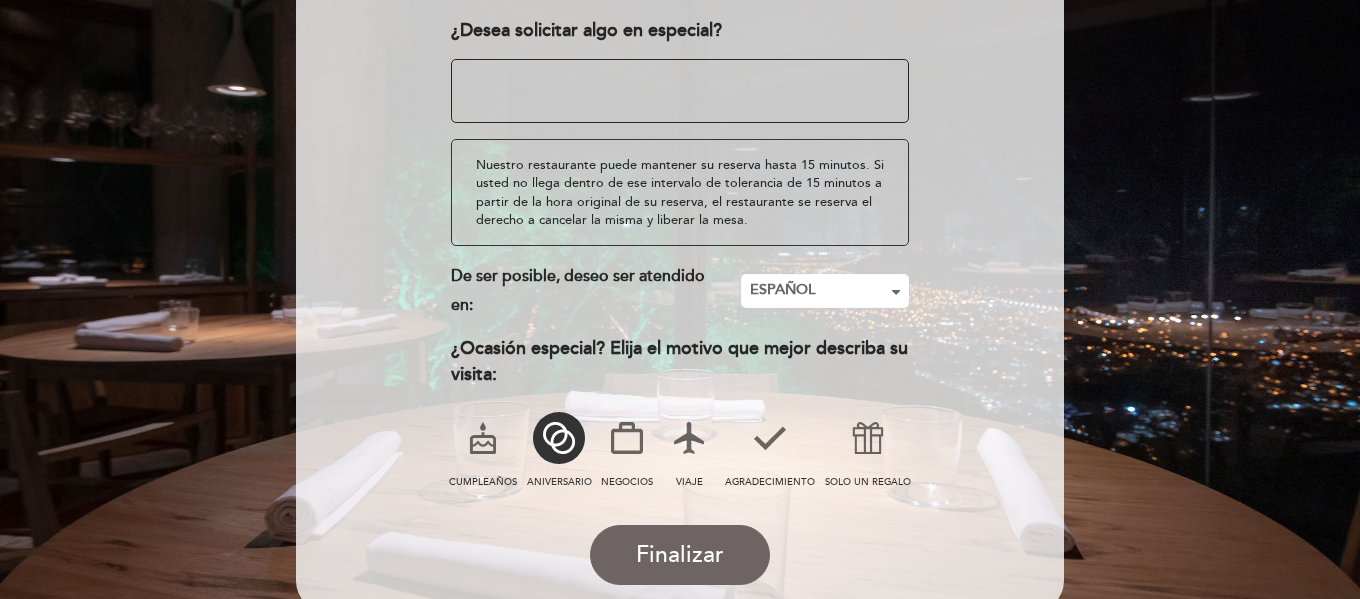 click at bounding box center (483, 438) 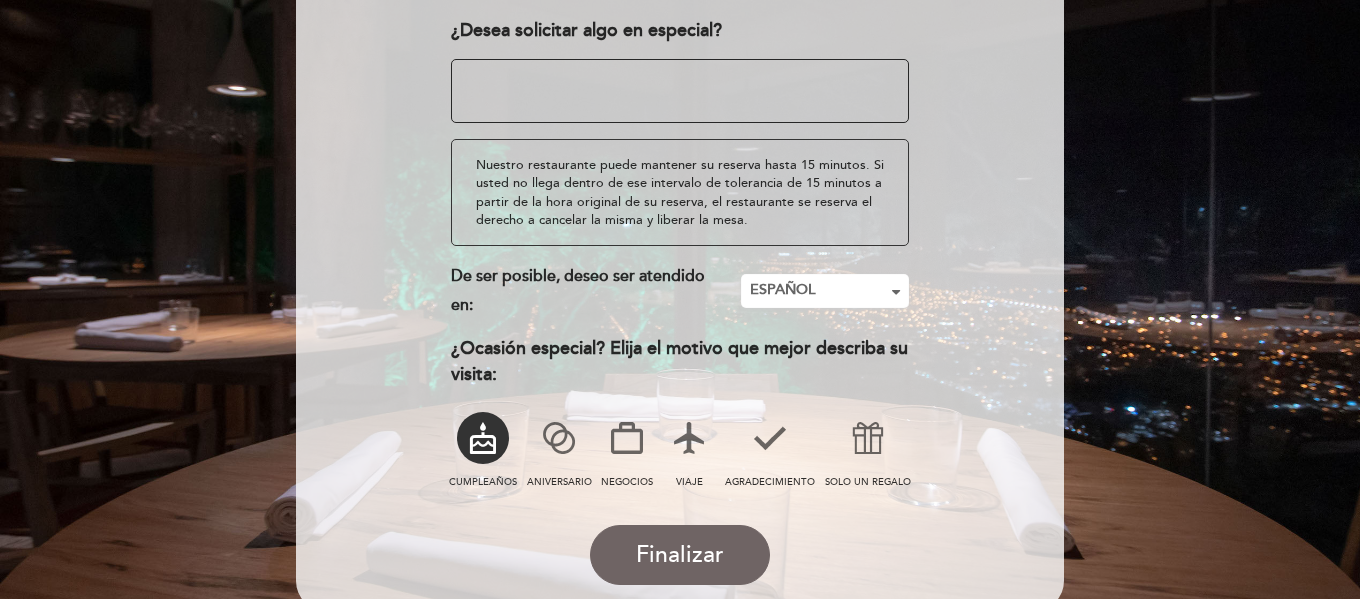 click at bounding box center (559, 438) 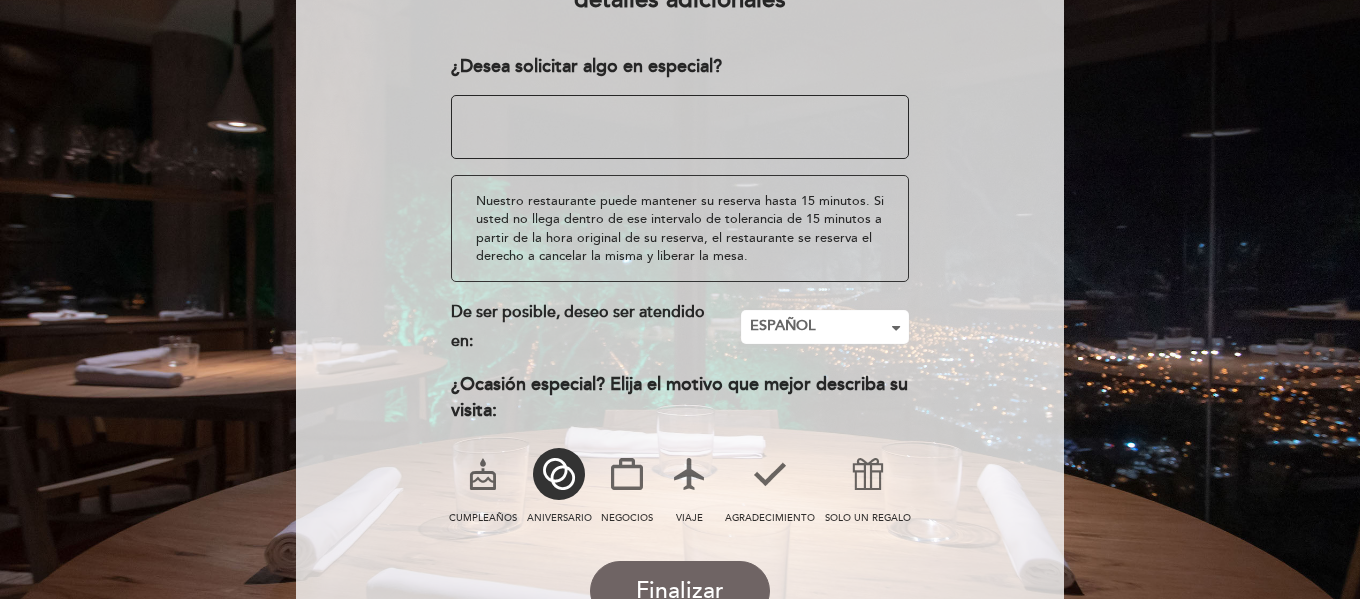 scroll, scrollTop: 285, scrollLeft: 0, axis: vertical 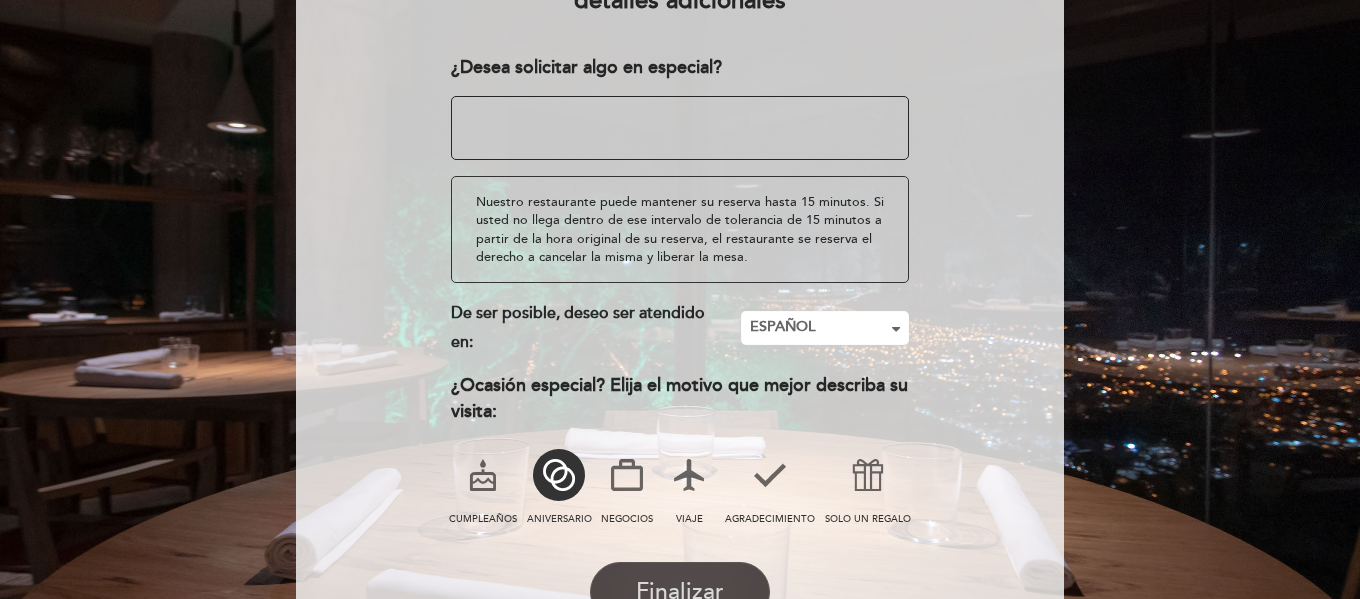 click on "Finalizar" at bounding box center (680, 592) 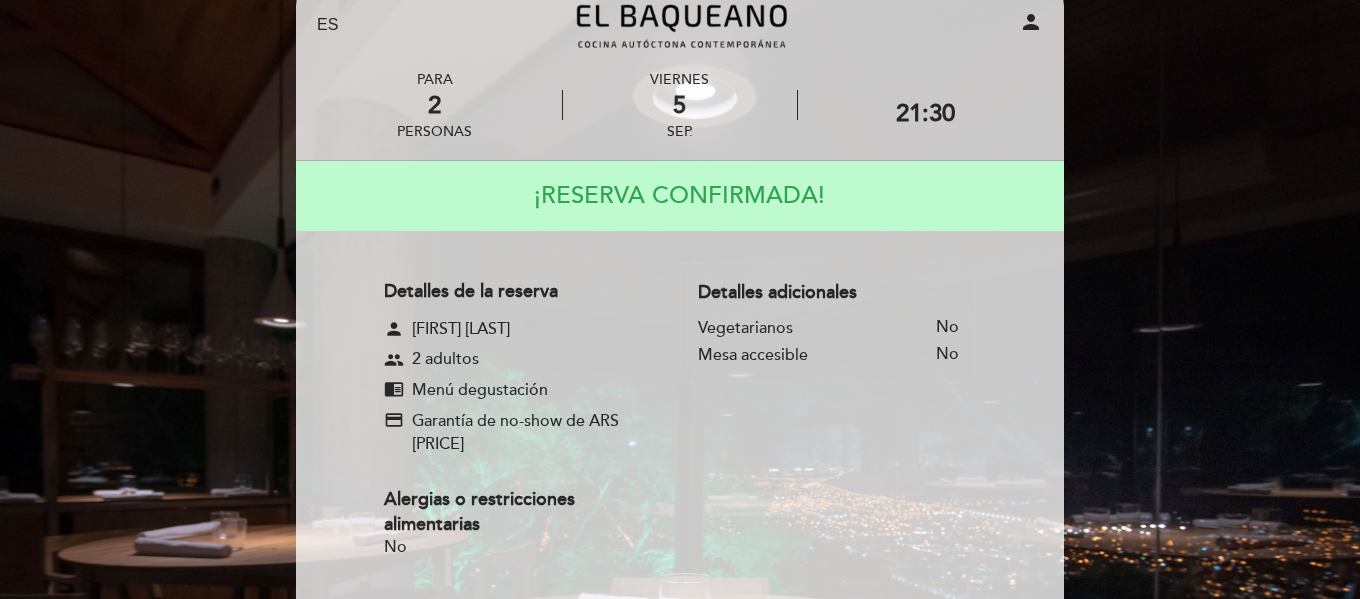 scroll, scrollTop: 0, scrollLeft: 0, axis: both 